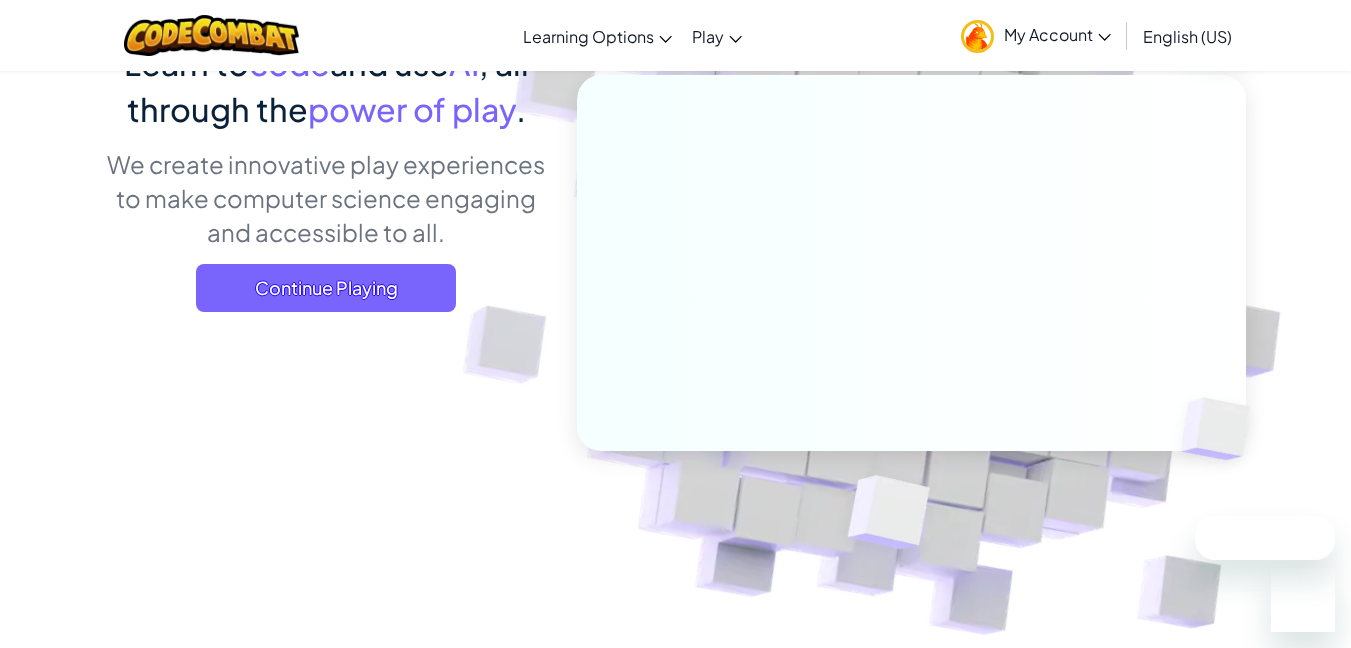 scroll, scrollTop: 0, scrollLeft: 0, axis: both 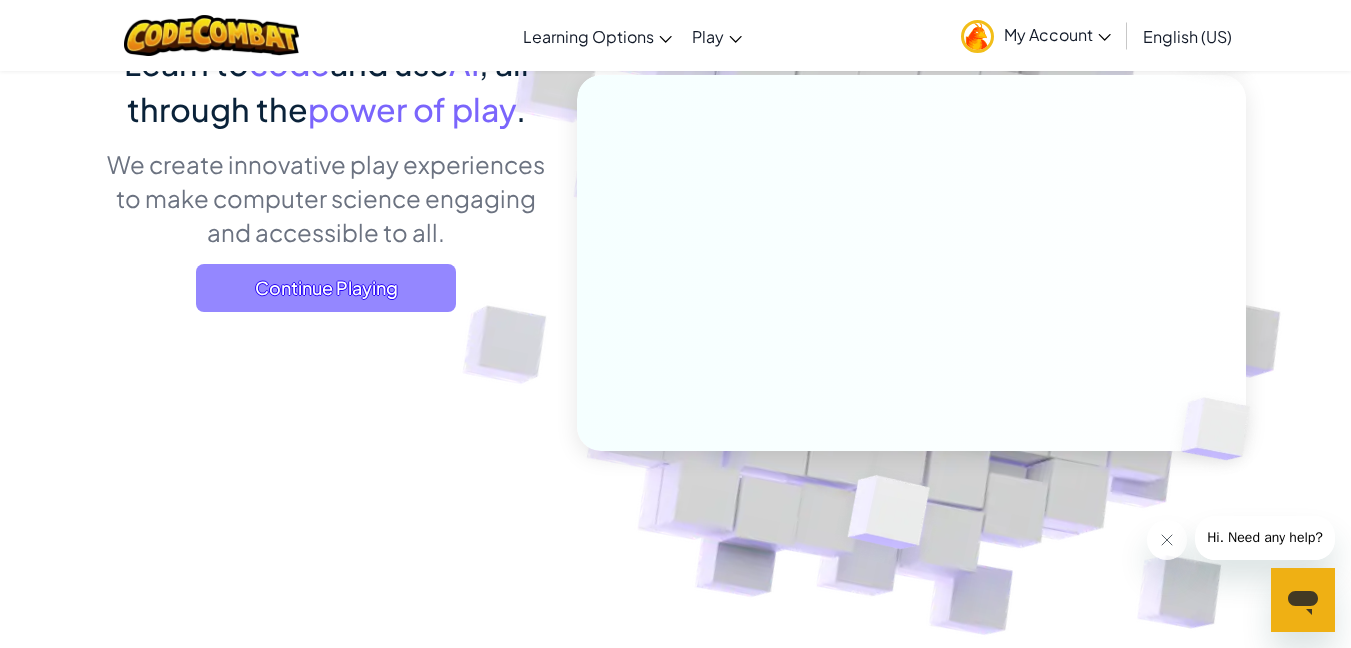 click on "Continue Playing" at bounding box center (326, 288) 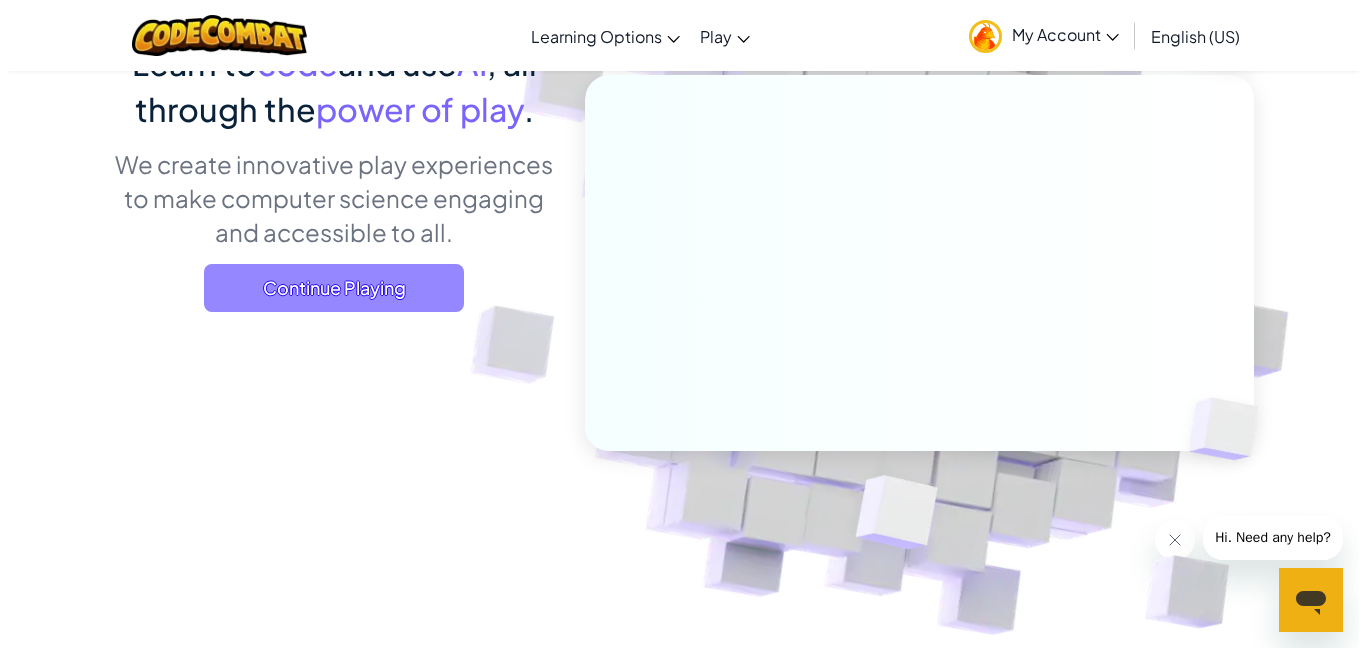 scroll, scrollTop: 0, scrollLeft: 0, axis: both 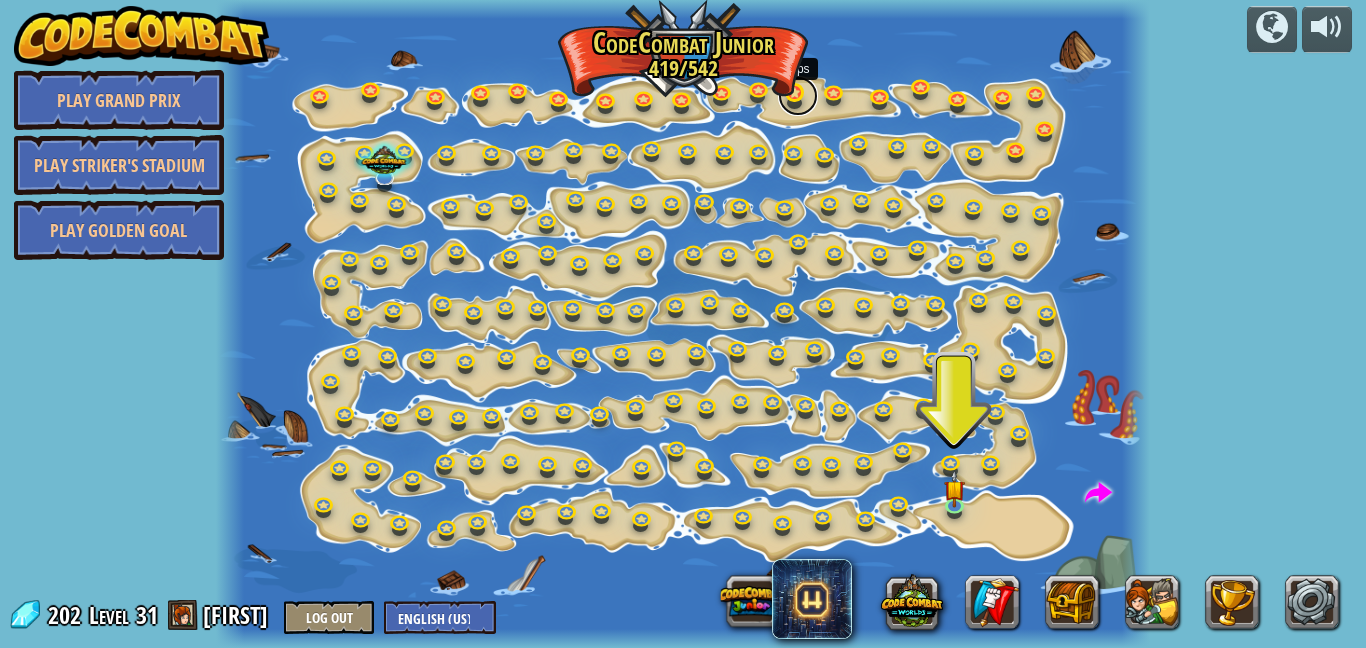 click at bounding box center [798, 96] 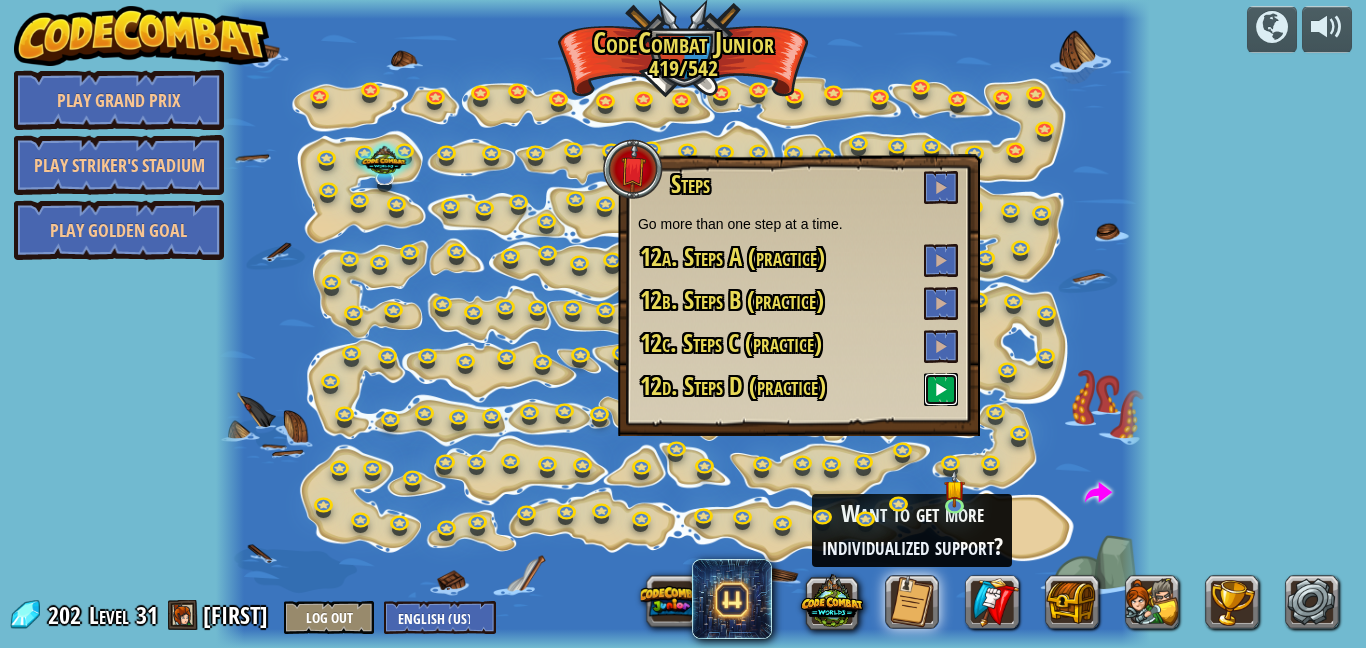click at bounding box center [941, 389] 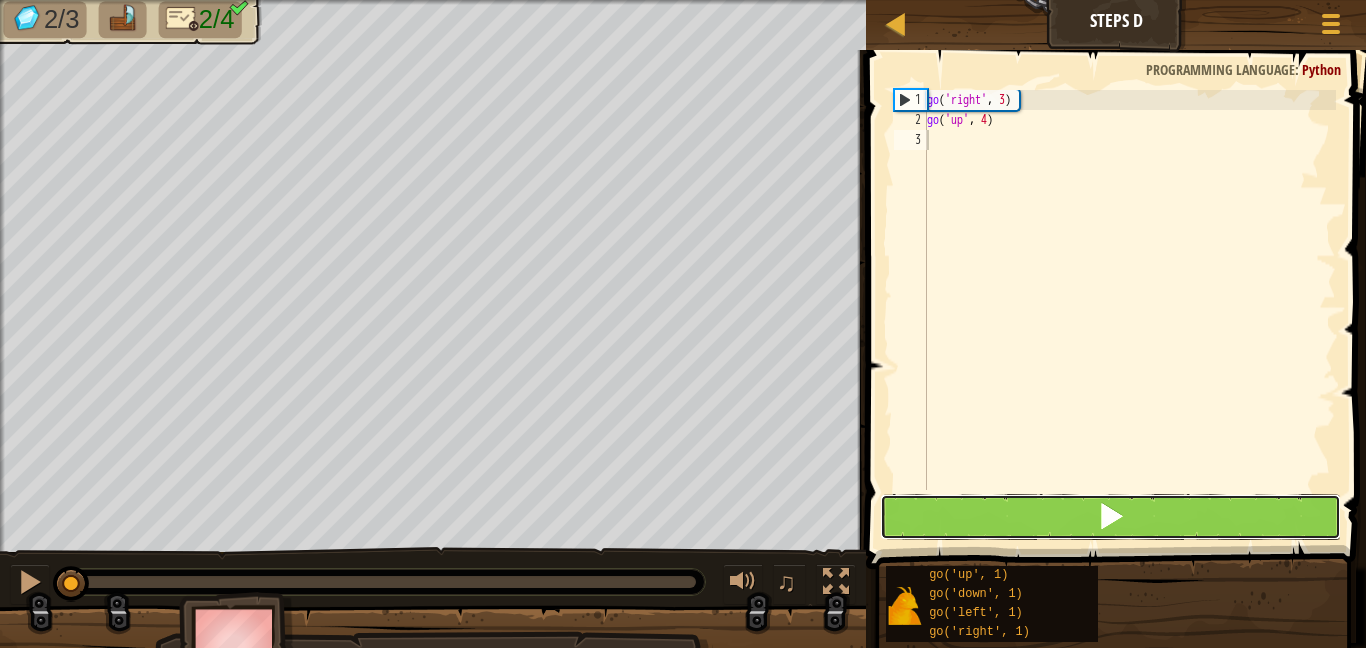 click at bounding box center (1111, 517) 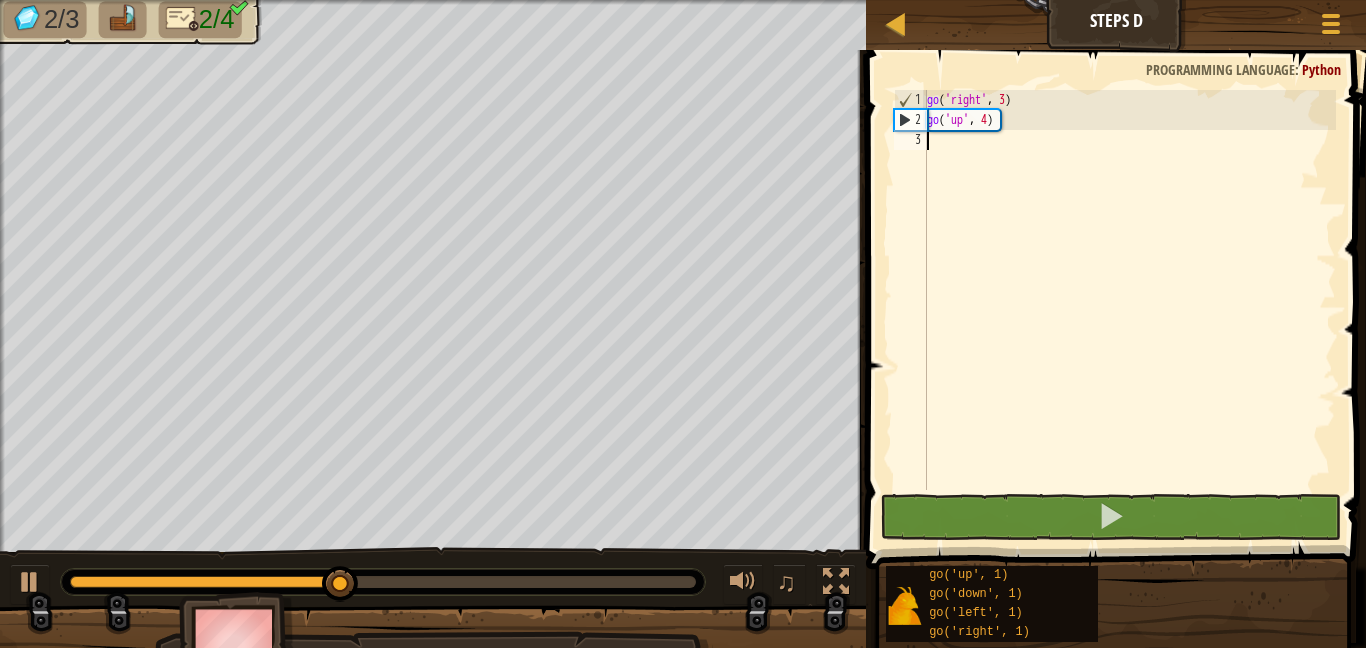 type on "g" 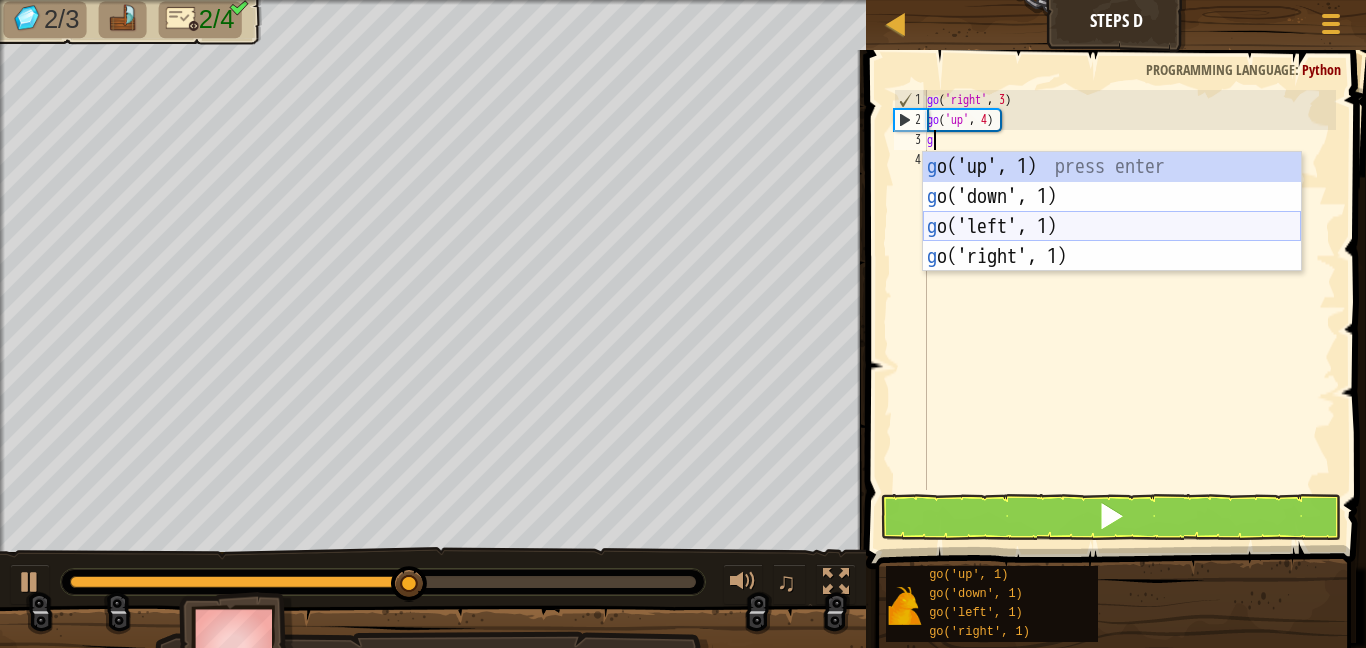 click on "g o('up', 1) press enter g o('down', 1) press enter g o('left', 1) press enter g o('right', 1) press enter" at bounding box center (1112, 242) 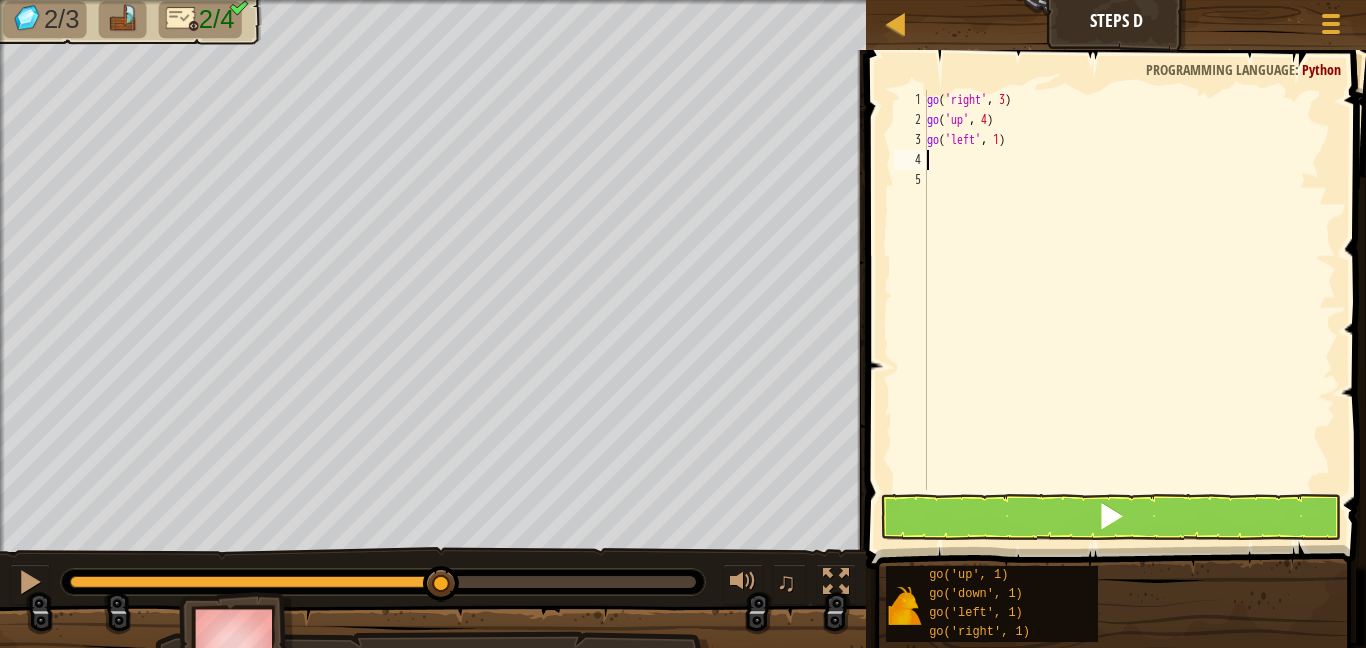 click on "go ( 'right' ,   3 ) go ( 'up' ,   4 ) go ( 'left' ,   1 )" at bounding box center (1129, 310) 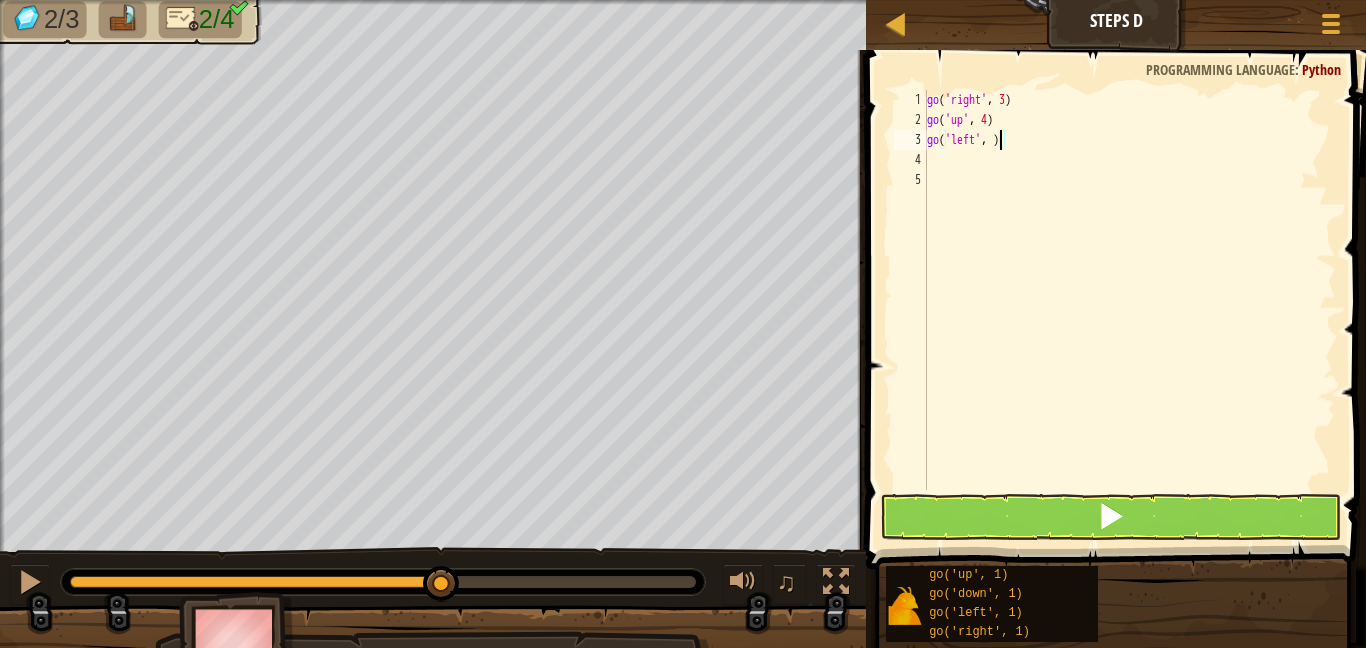 type on "go('left', 3)" 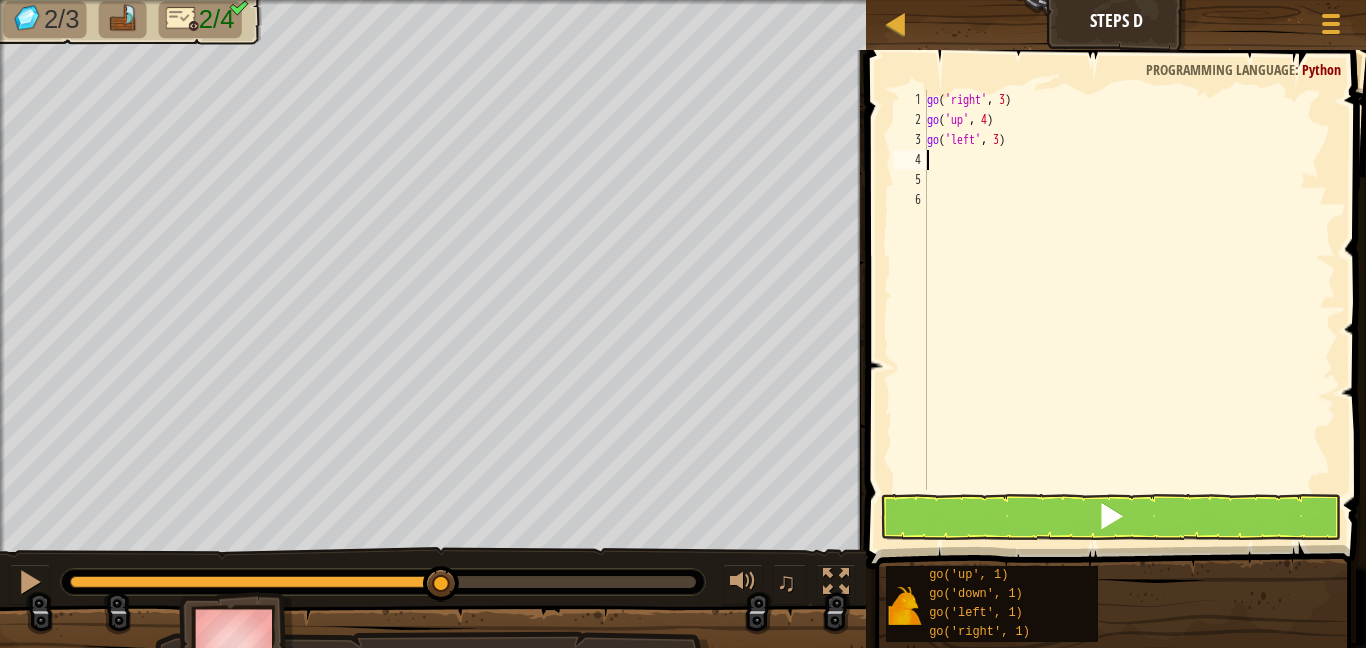 scroll, scrollTop: 9, scrollLeft: 0, axis: vertical 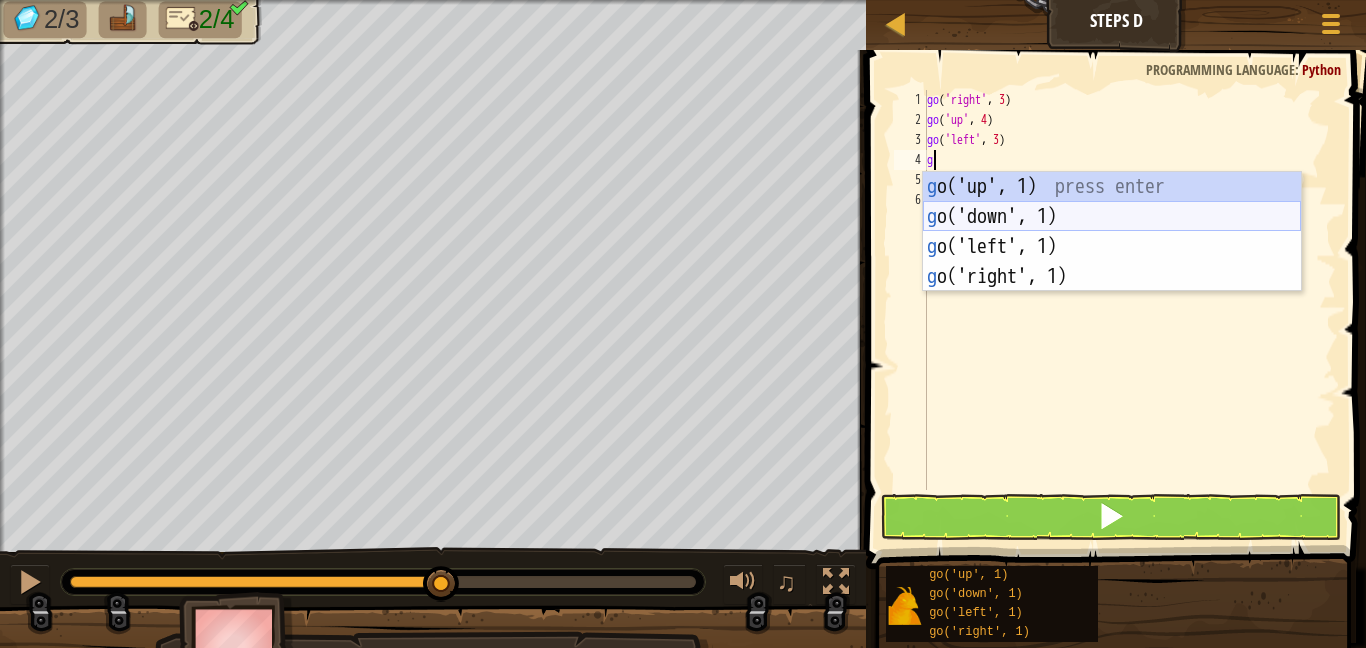 click on "g o('up', 1) press enter g o('down', 1) press enter g o('left', 1) press enter g o('right', 1) press enter" at bounding box center [1112, 262] 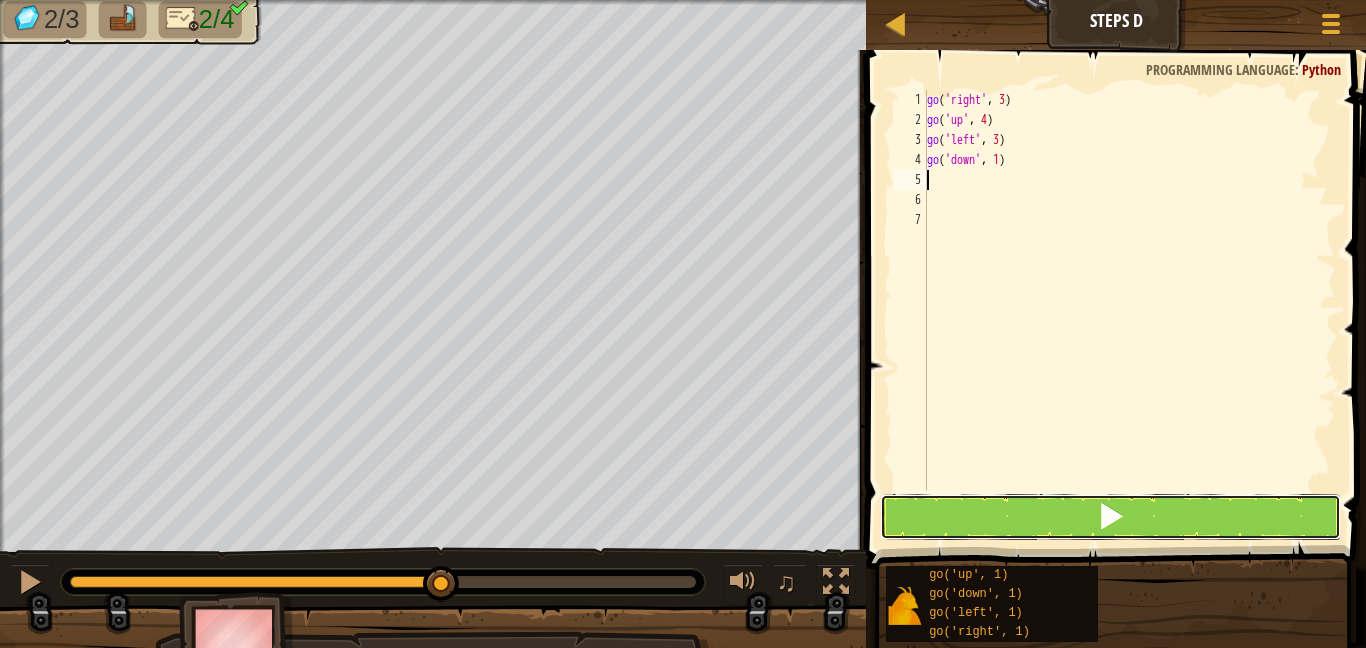 drag, startPoint x: 1078, startPoint y: 525, endPoint x: 1067, endPoint y: 510, distance: 18.601076 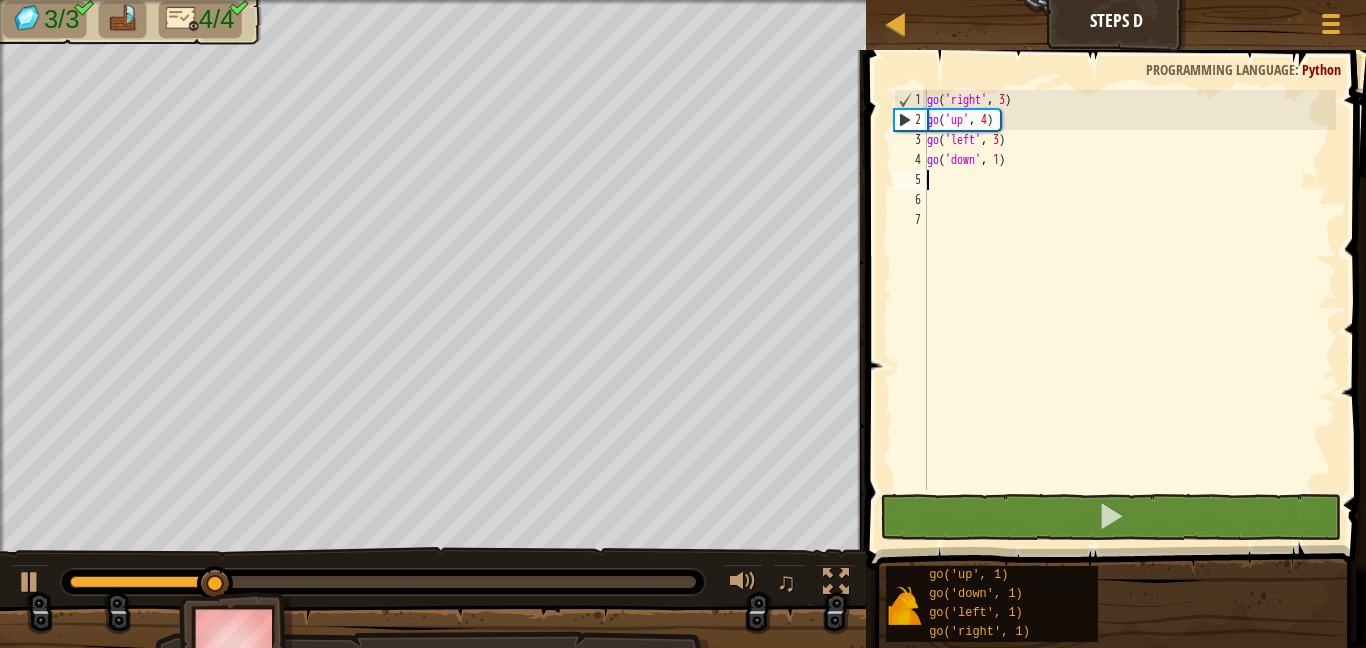 click on "go ( 'right' ,   3 ) go ( 'up' ,   4 ) go ( 'left' ,   3 ) go ( 'down' ,   1 )" at bounding box center (1129, 310) 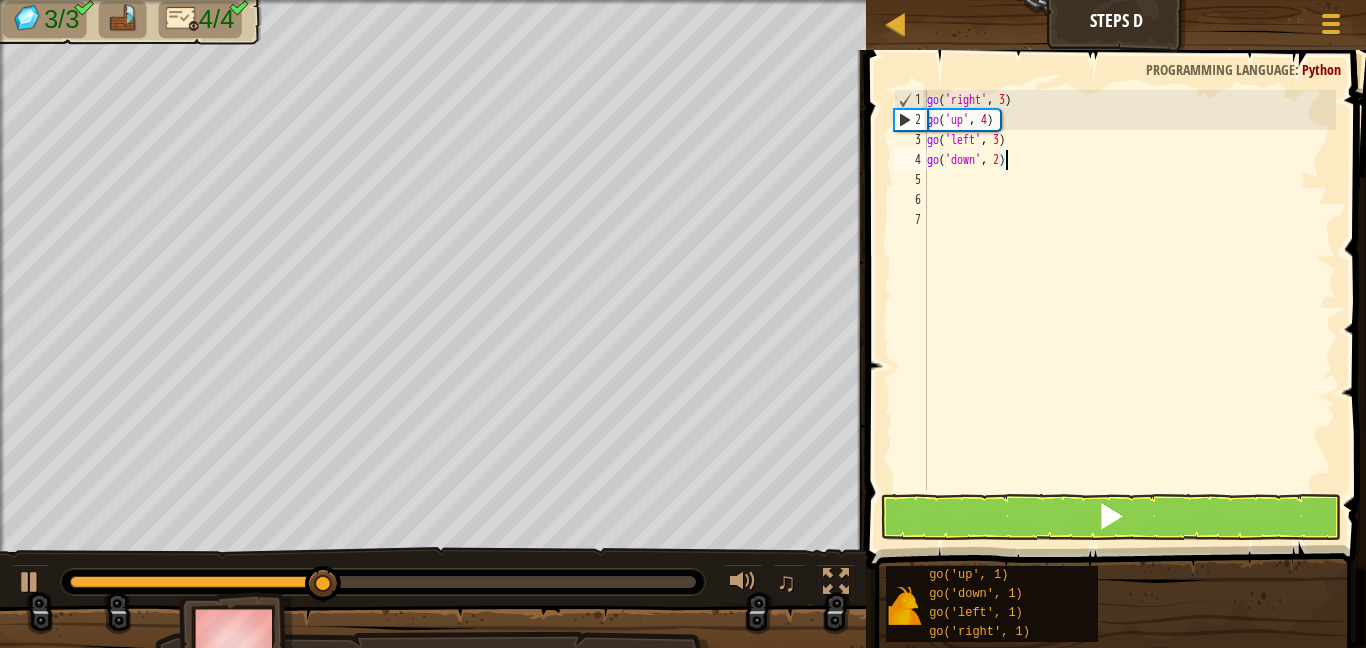 scroll, scrollTop: 9, scrollLeft: 6, axis: both 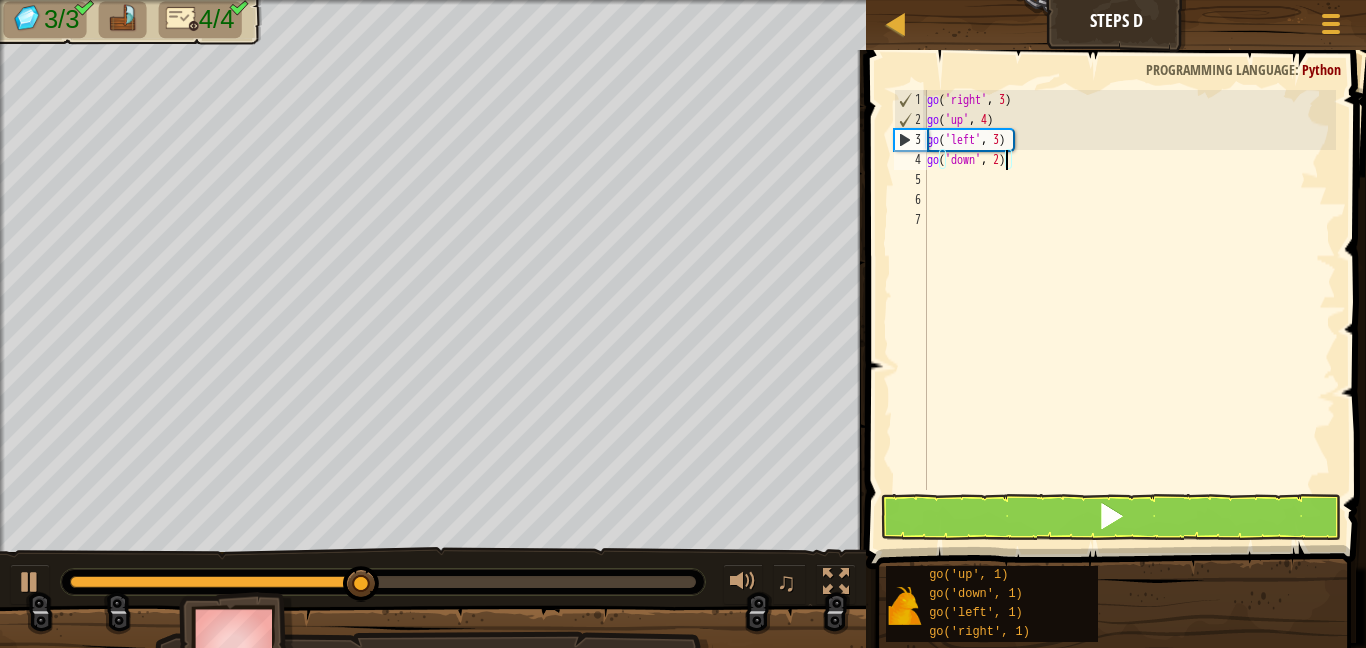 type on "go('down', 2)" 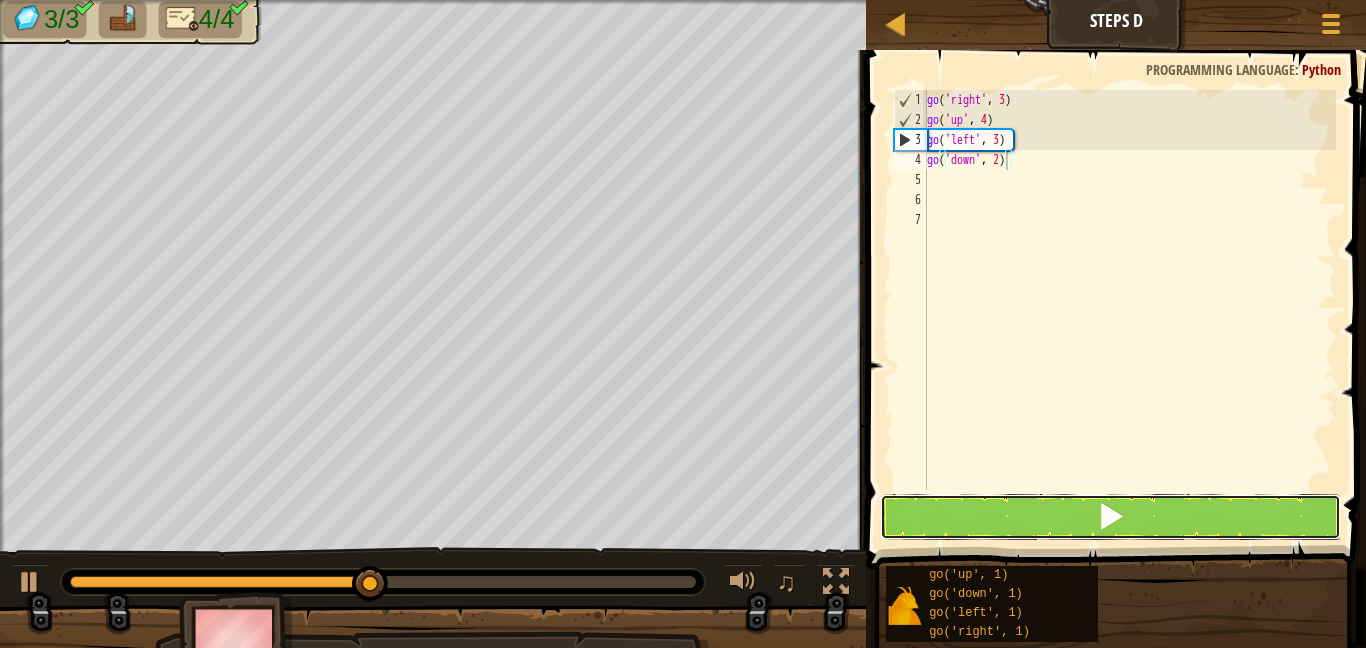 click at bounding box center [1111, 516] 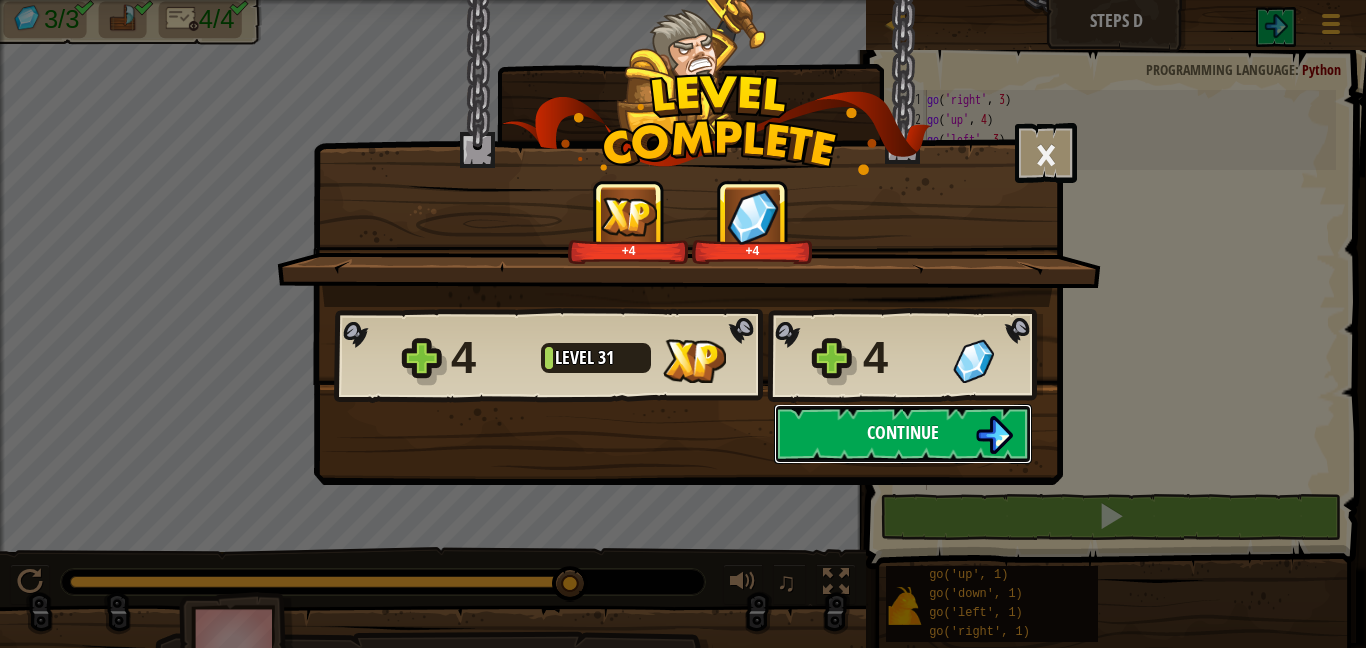 drag, startPoint x: 898, startPoint y: 428, endPoint x: 907, endPoint y: 405, distance: 24.698177 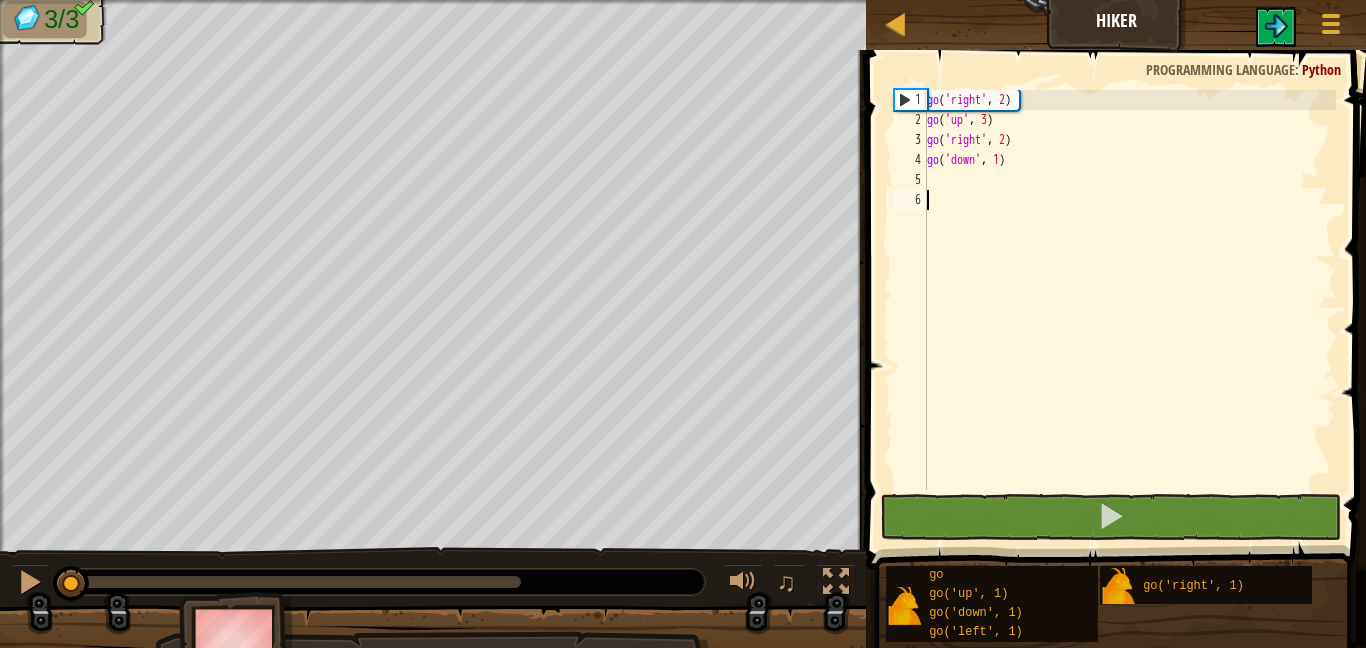 click on "go ( 'right' ,   2 ) go ( 'up' ,   3 ) go ( 'right' ,   2 ) go ( 'down' ,   1 )" at bounding box center [1129, 310] 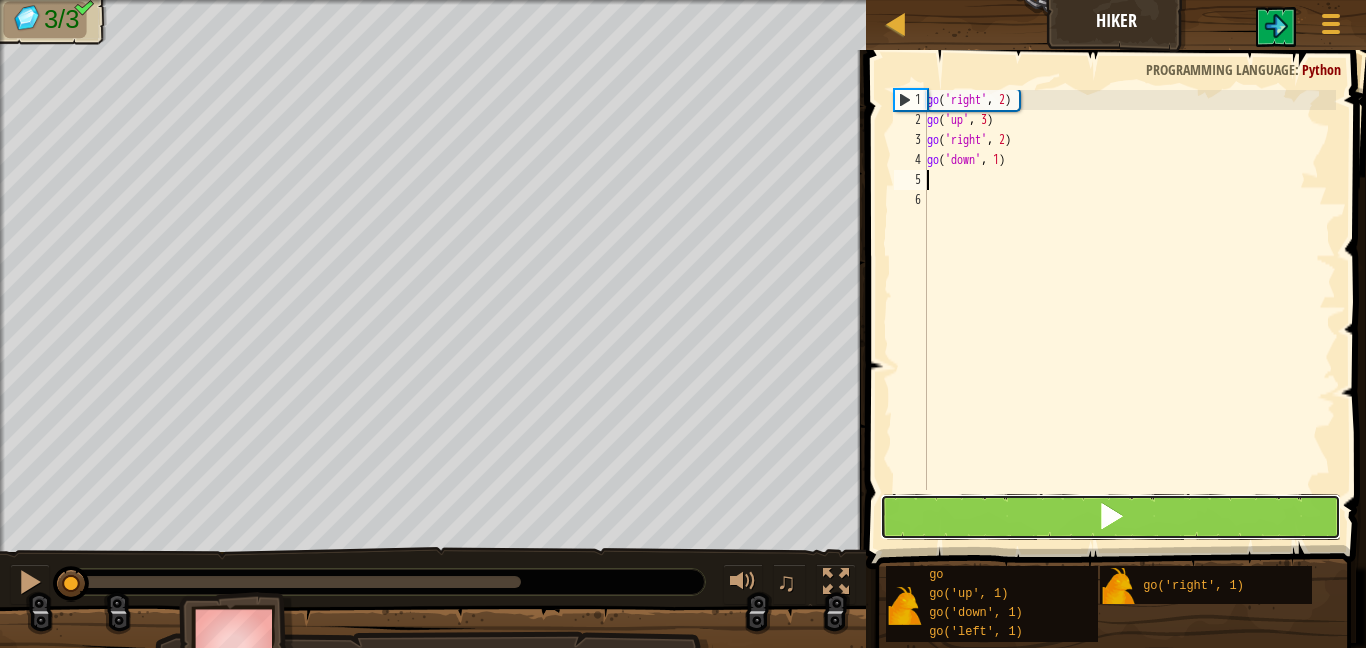 click at bounding box center (1111, 517) 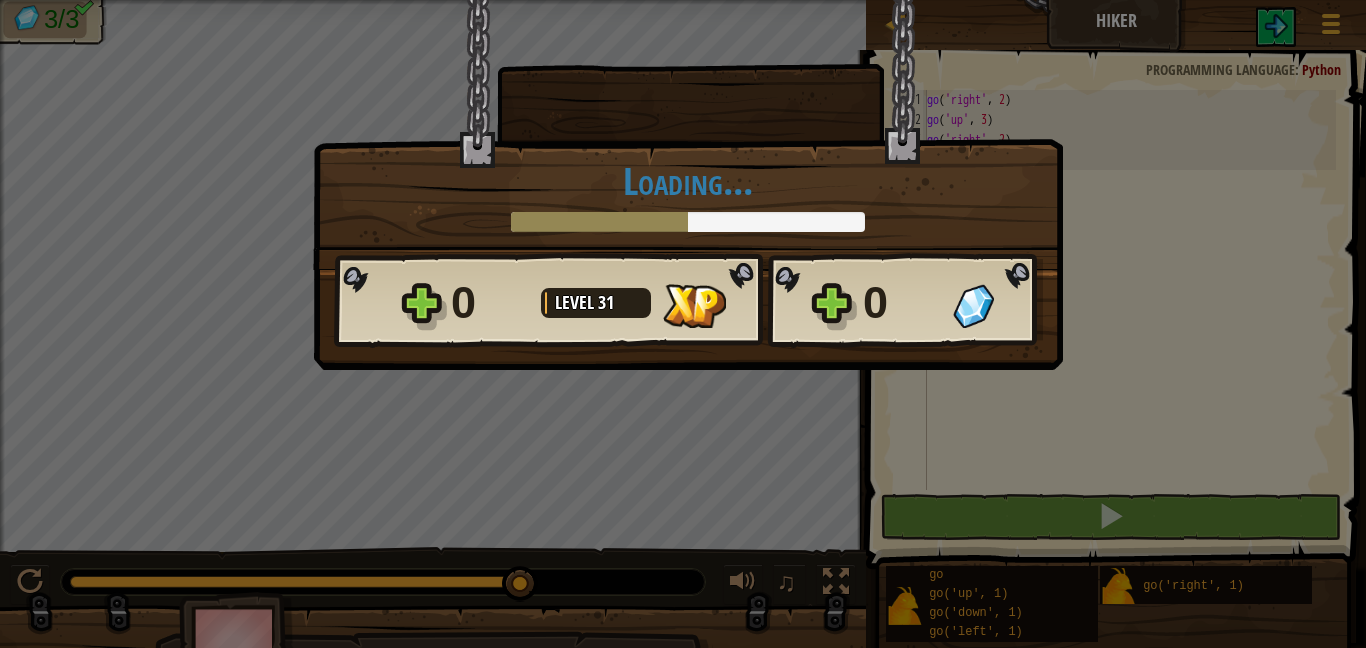 scroll, scrollTop: 9, scrollLeft: 0, axis: vertical 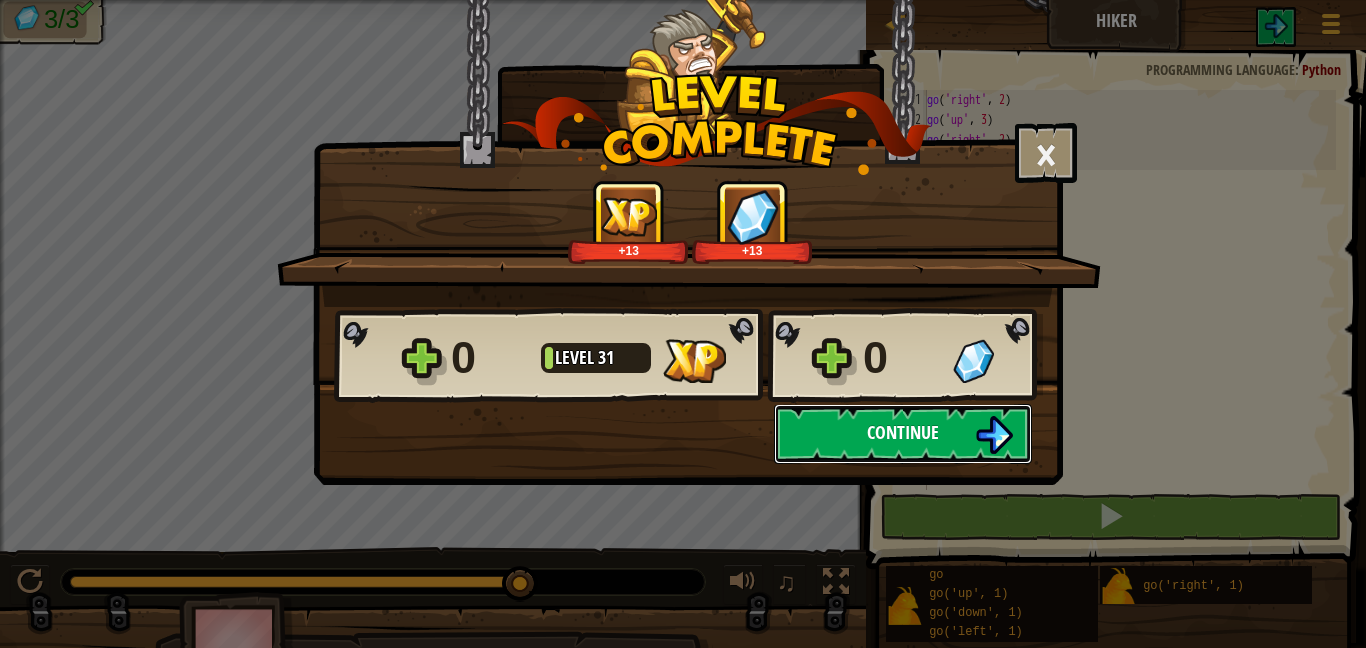 click on "Continue" at bounding box center (903, 434) 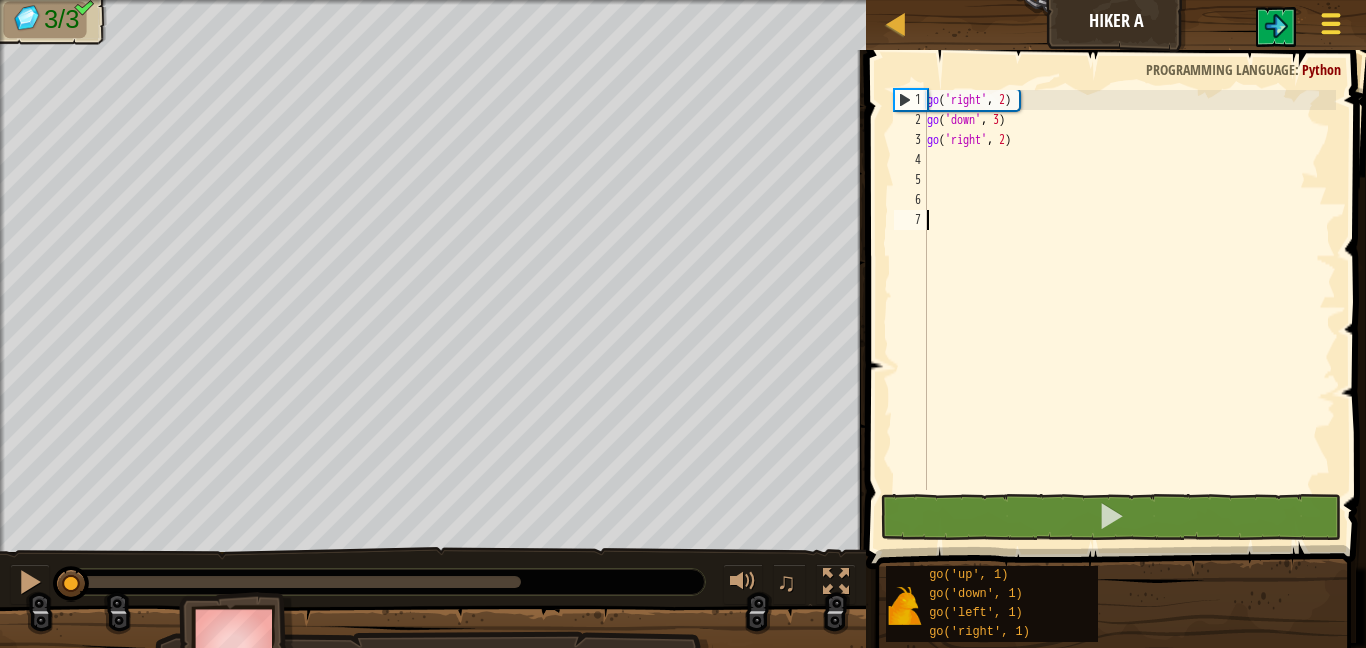 click at bounding box center [1330, 23] 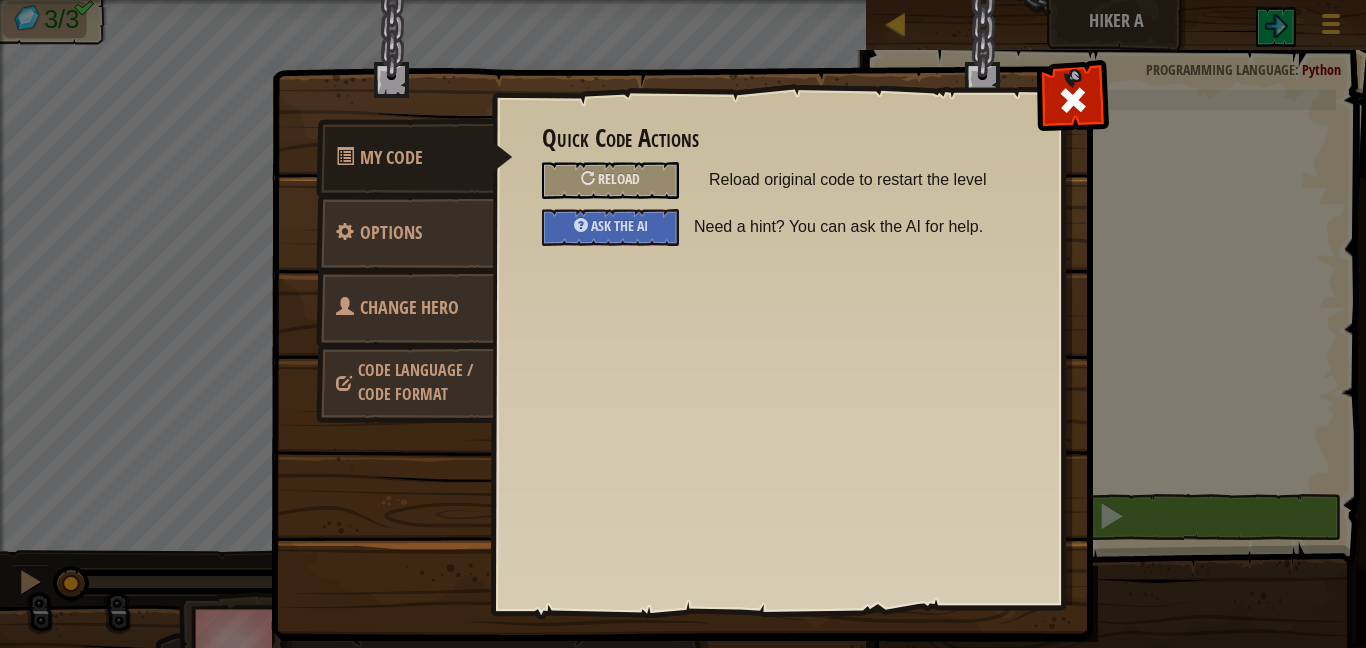 click on "Code Language / Code Format" at bounding box center [415, 382] 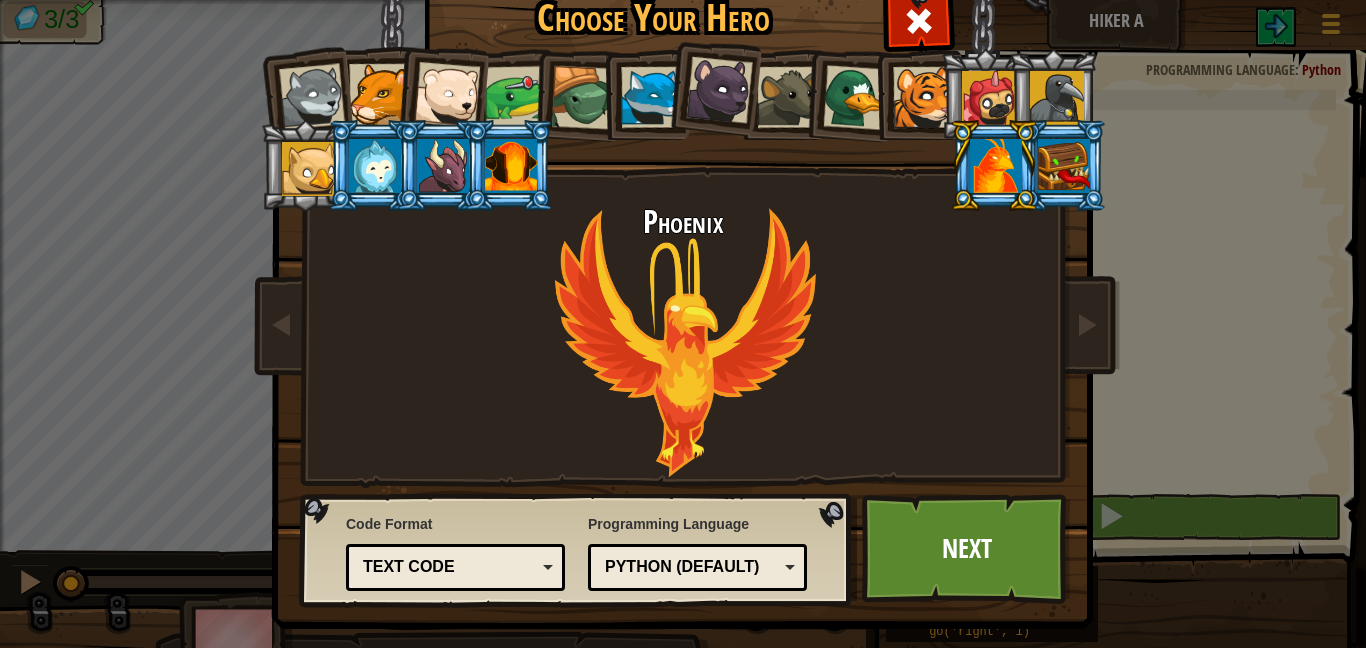 click at bounding box center [511, 166] 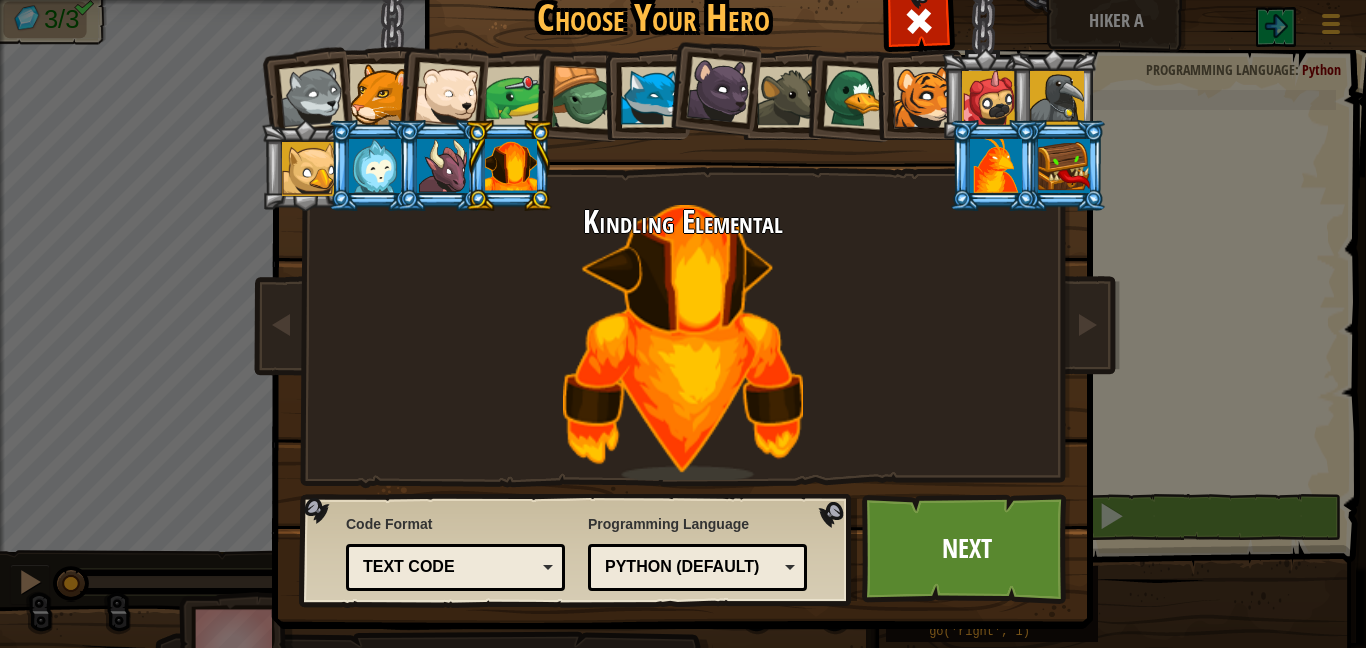 click at bounding box center (1064, 166) 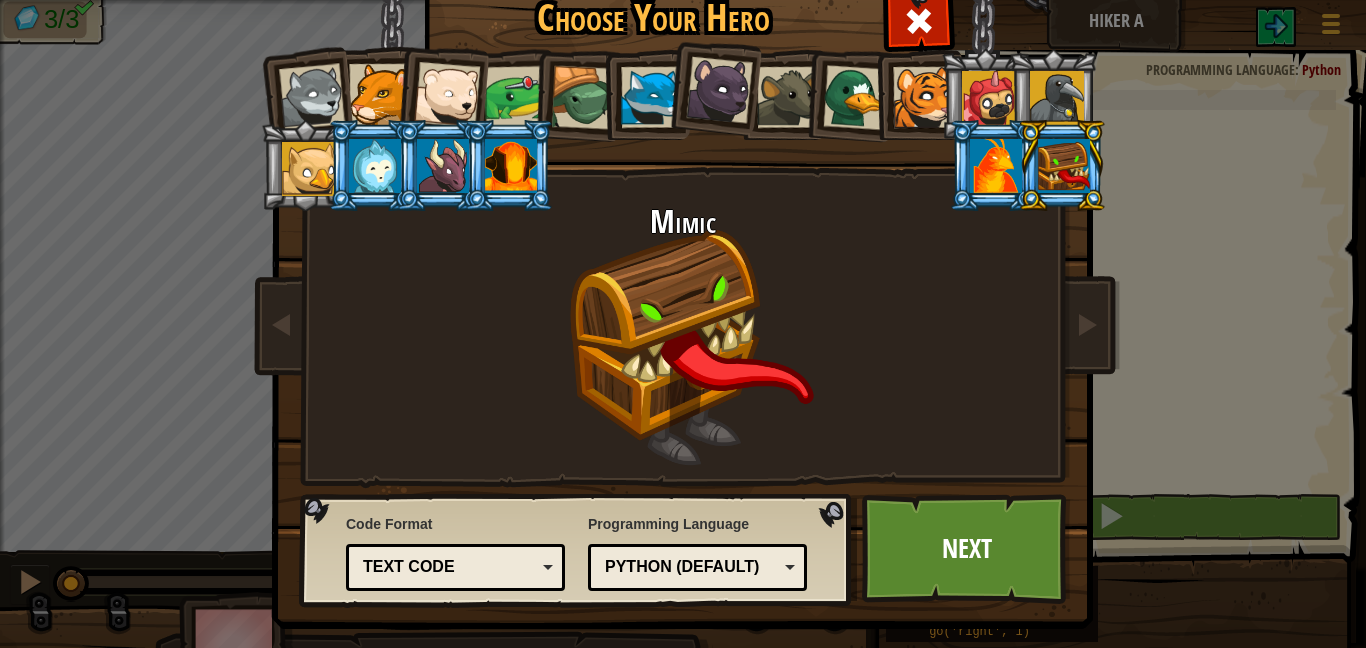 click at bounding box center [511, 166] 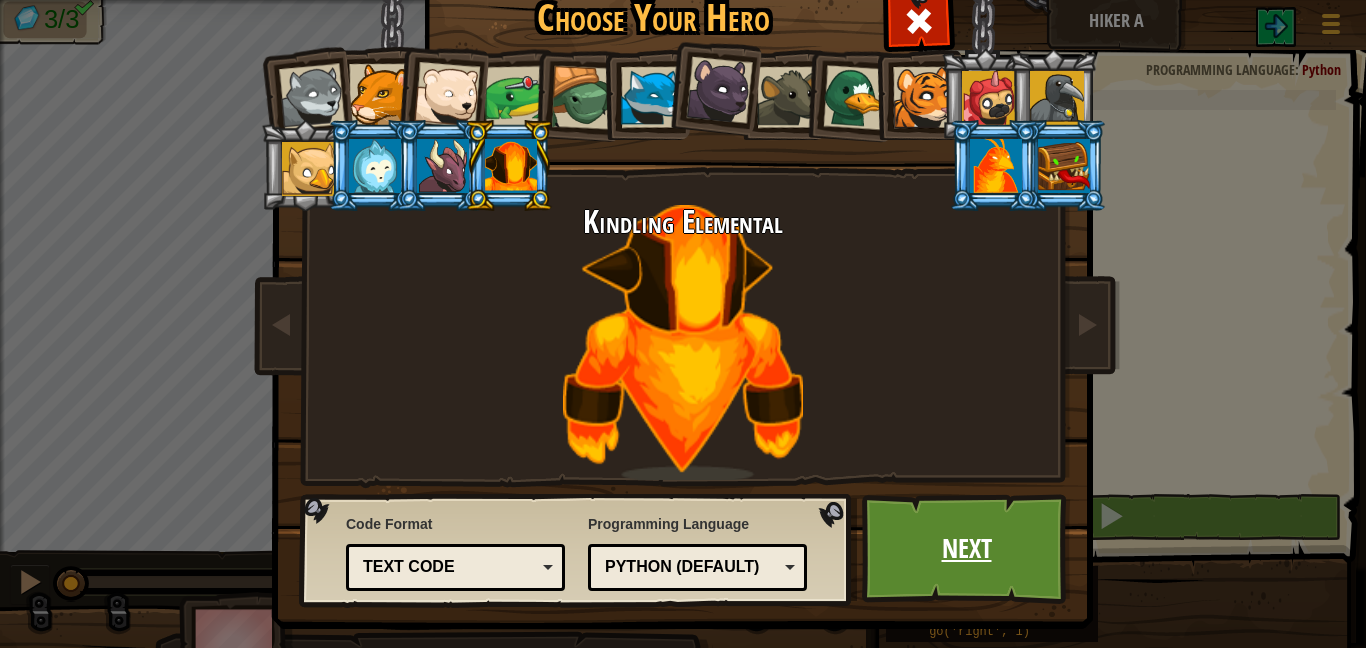 click on "Next" at bounding box center [966, 549] 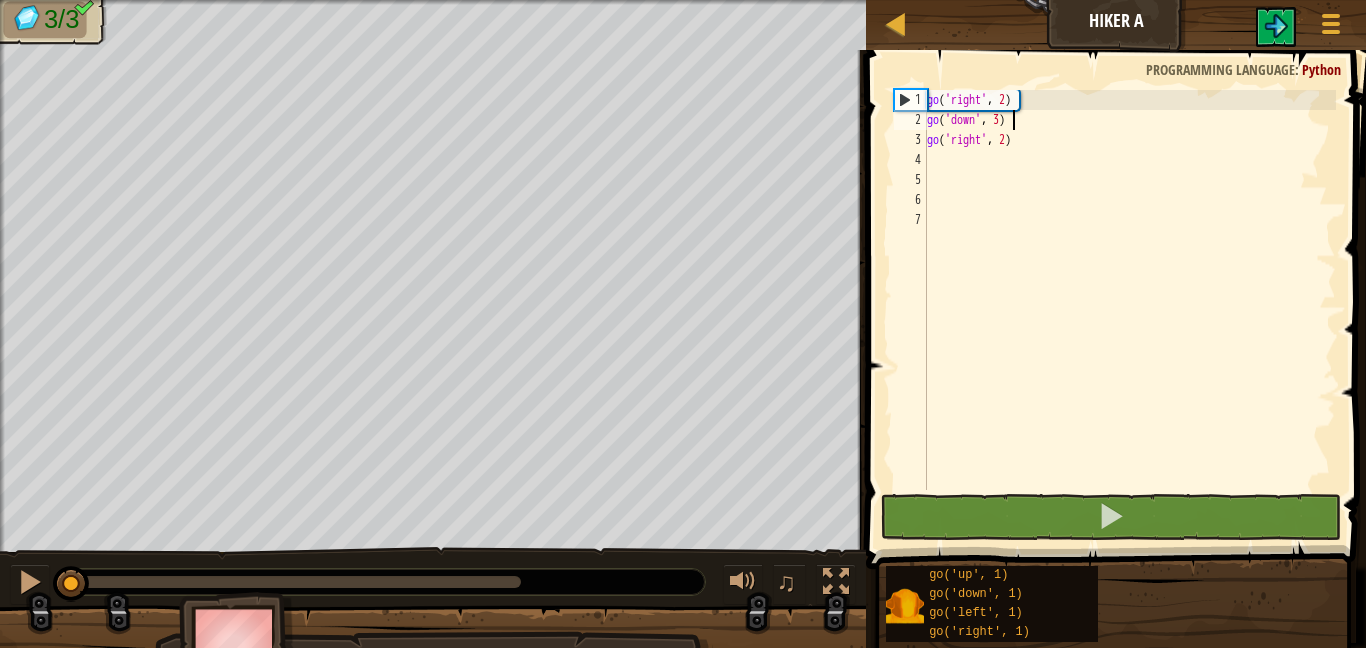 click on "go ( 'right' ,   2 ) go ( 'down' ,   3 ) go ( 'right' ,   2 )" at bounding box center [1129, 310] 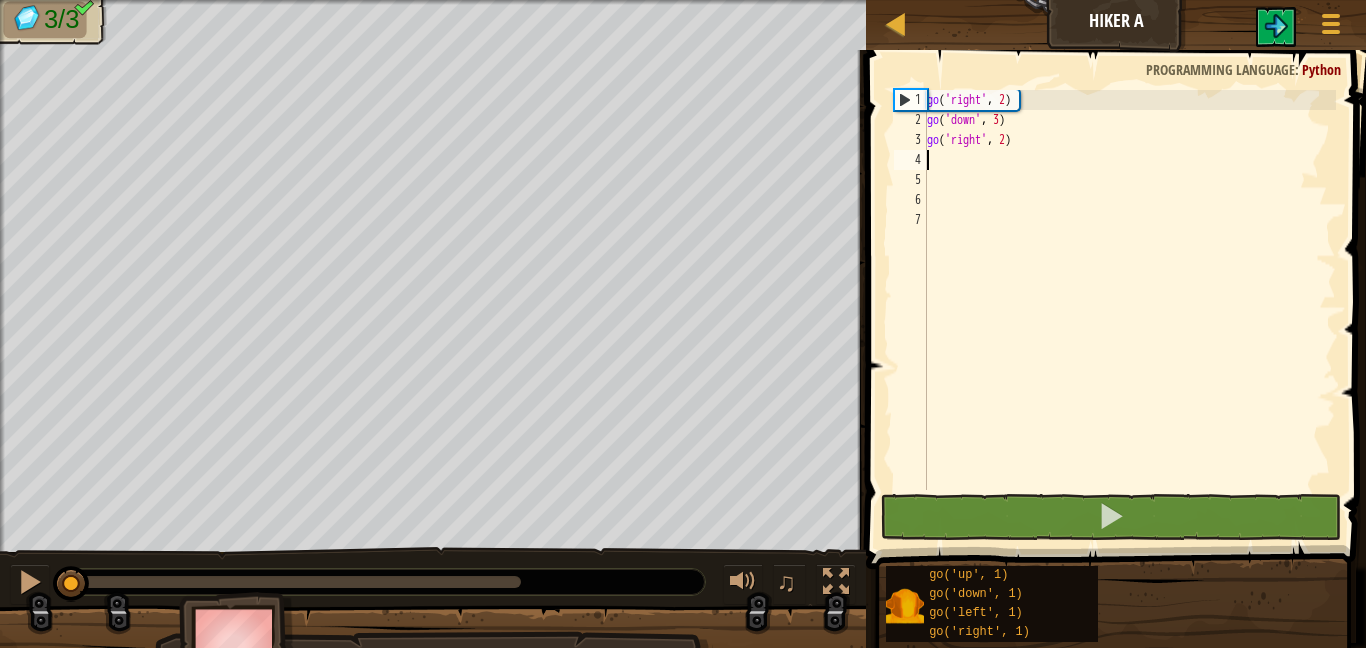 click on "go ( 'right' ,   2 ) go ( 'down' ,   3 ) go ( 'right' ,   2 )" at bounding box center [1129, 310] 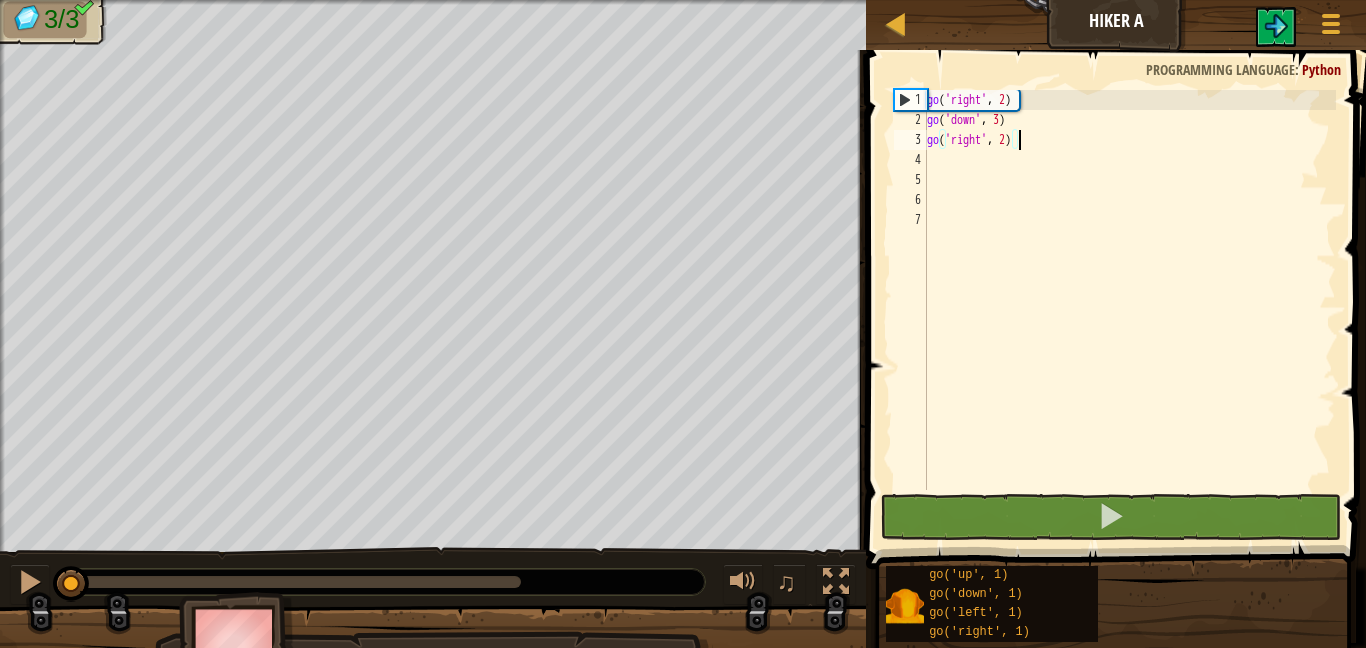 click on "Map Hiker A Game Menu 1     הההההההההההההההההההההההההההההההההההההההההההההההההההההההההההההההההההההההההההההההההההההההההההההההההההההההההההההההההההההההההההההההההההההההההההההההההההההההההההההההההההההההההההההההההההההההההההההההההההההההההההההההההההההההההההההההההההההההההההההההההההההההההההההההה XXXXXXXXXXXXXXXXXXXXXXXXXXXXXXXXXXXXXXXXXXXXXXXXXXXXXXXXXXXXXXXXXXXXXXXXXXXXXXXXXXXXXXXXXXXXXXXXXXXXXXXXXXXXXXXXXXXXXXXXXXXXXXXXXXXXXXXXXXXXXXXXXXXXXXXXXXXXXXXXXXXXXXXXXXXXXXXXXXXXXXXXXXXXXXXXXXXXXXXXXXXXXXXXXXXXXXXXXXXXXXXXXXXXXXXXXXXXXXXXXXXXXXXXXXXXXXXX Solution × Blocks go('right', 2) 1 2 3 4 5 6 7 go ( 'right' ,   2 ) go ( 'down' ,   3 ) go ( 'right' ,   2 )     Code Saved Programming language : Python Statement   /  Call   /  go('up', 1) go('down', 1) go('left', 1) ×" at bounding box center [683, 324] 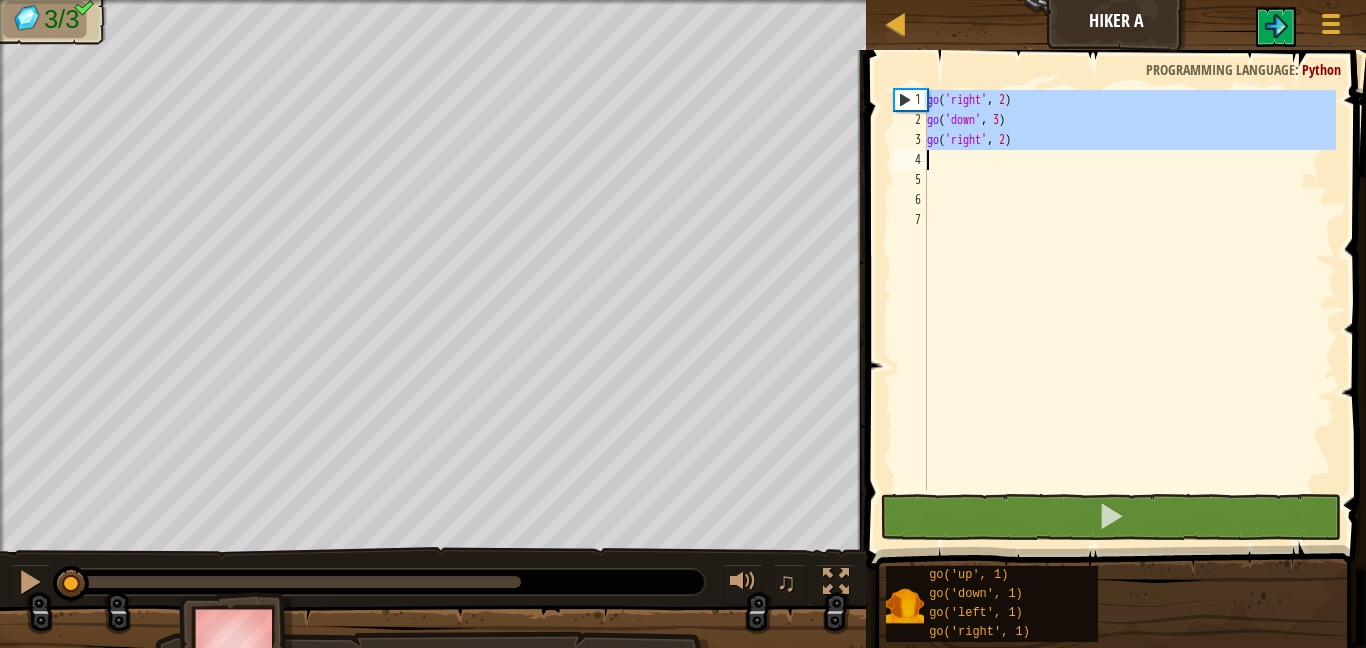 drag, startPoint x: 928, startPoint y: 97, endPoint x: 1036, endPoint y: 181, distance: 136.82104 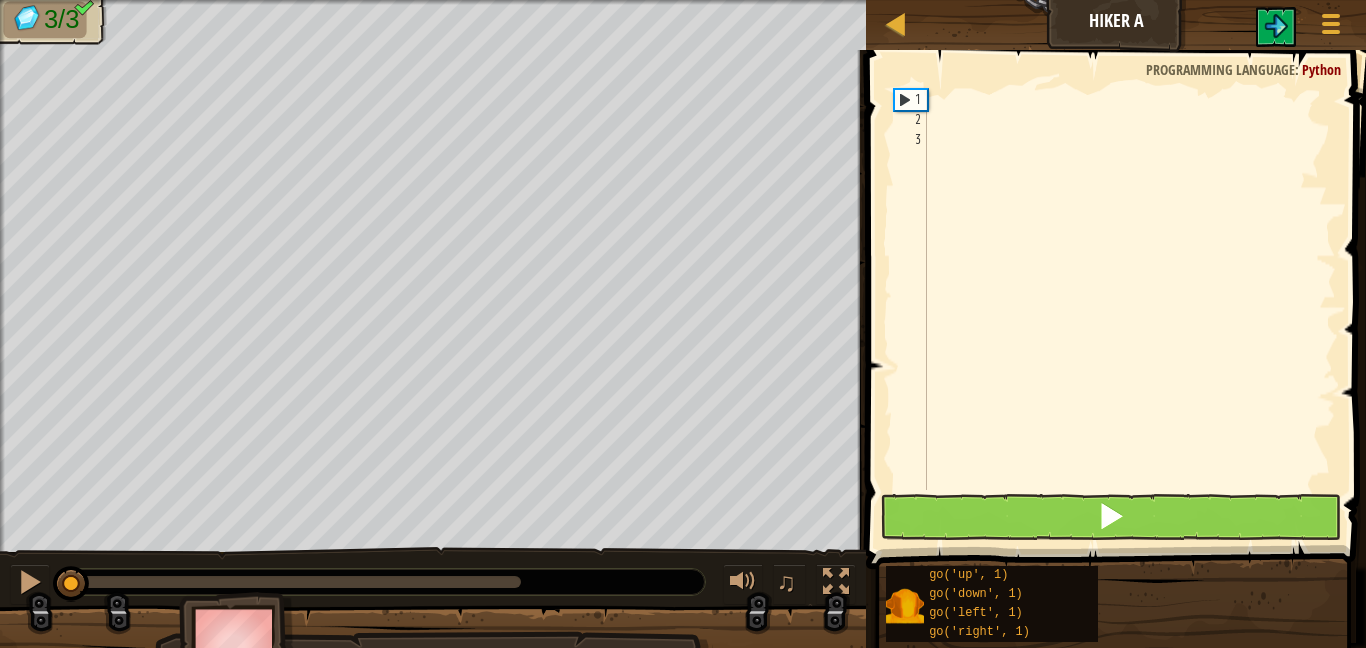 type on "r" 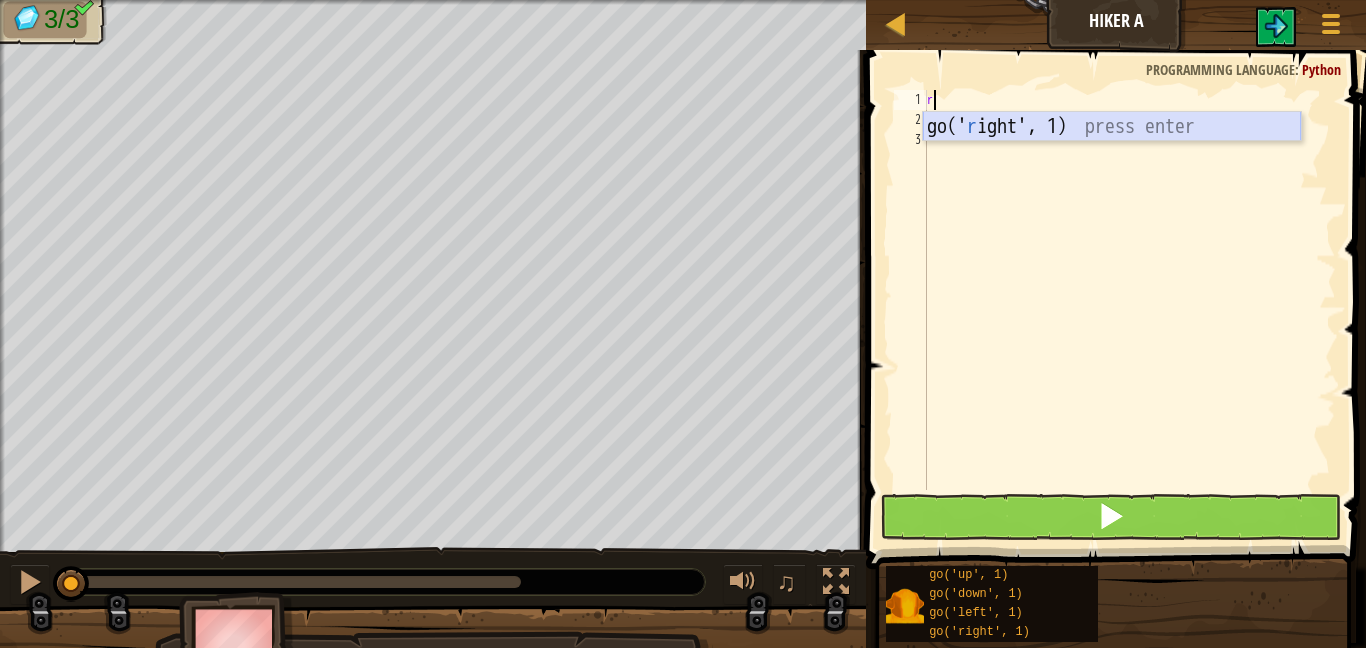 click on "go(' r ight', 1) press enter" at bounding box center [1112, 157] 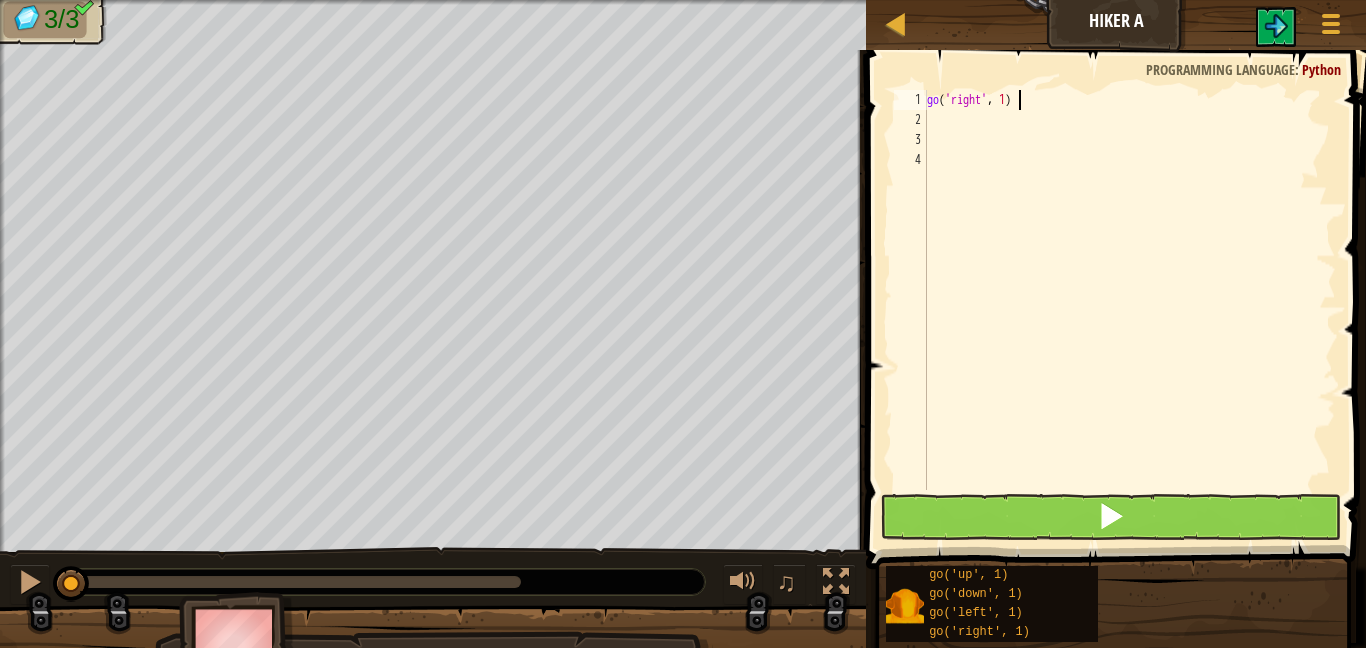 click on "go ( 'right' ,   1 )" at bounding box center (1129, 310) 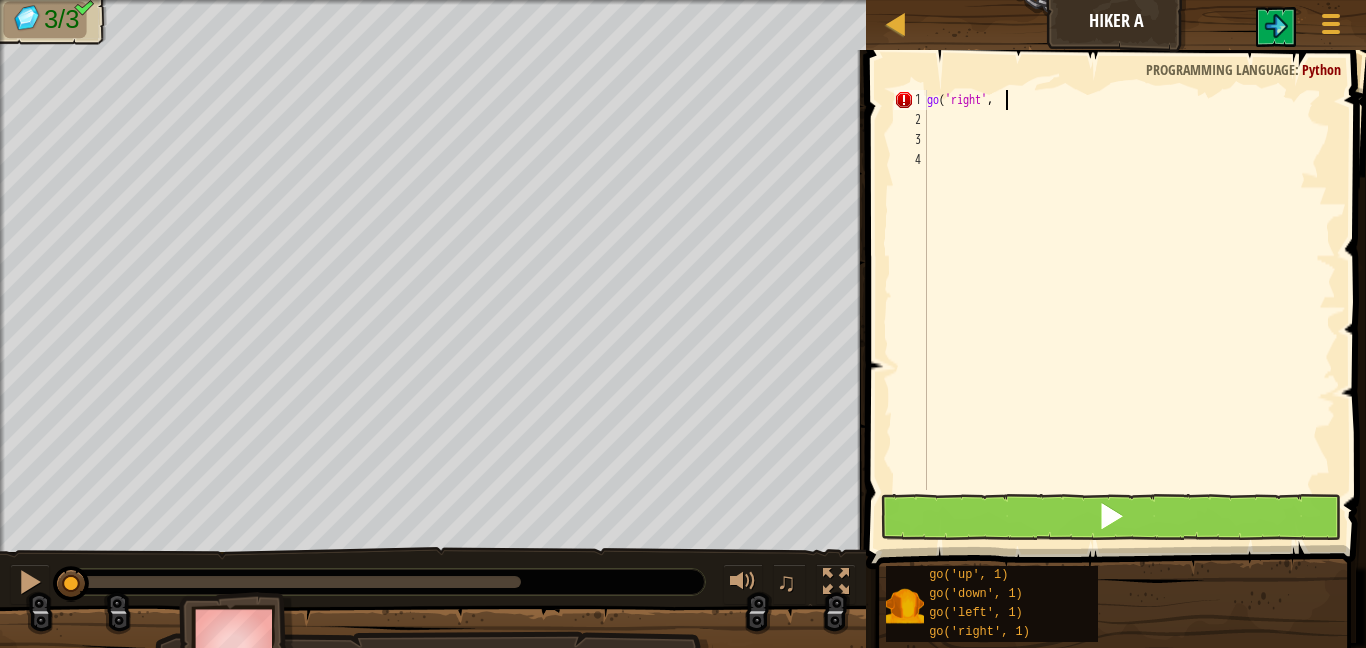 scroll, scrollTop: 9, scrollLeft: 2, axis: both 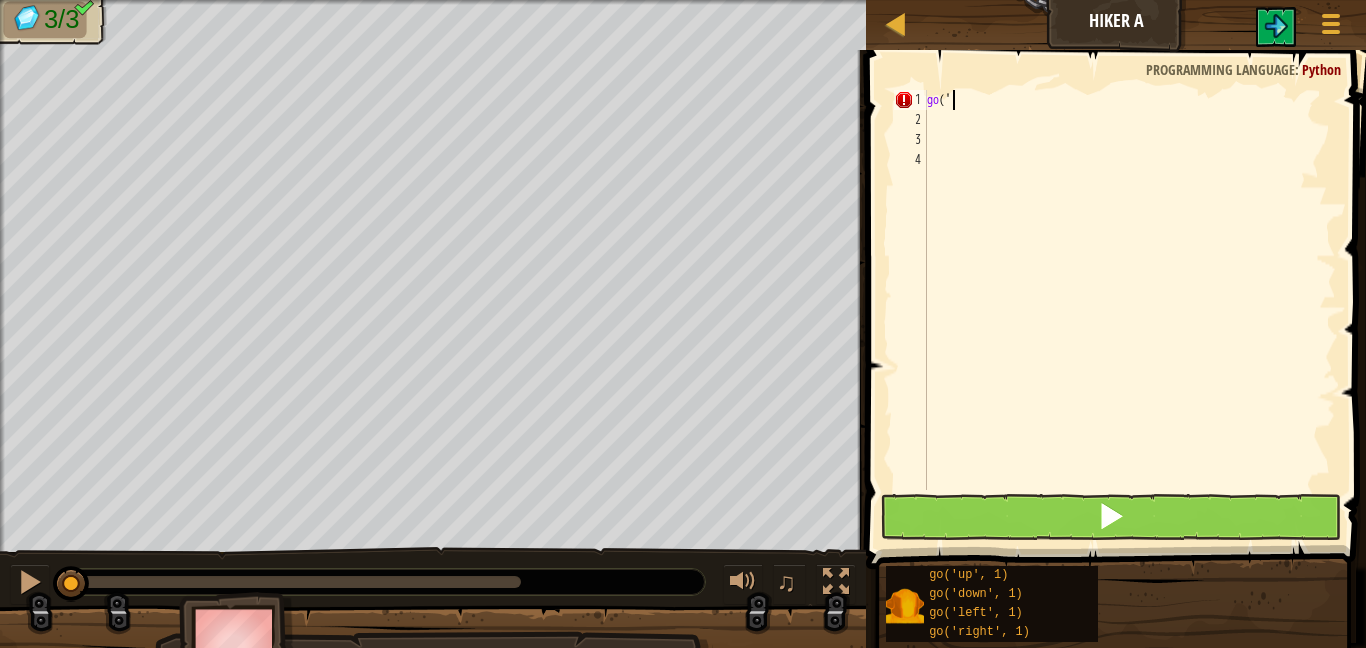 type on "g" 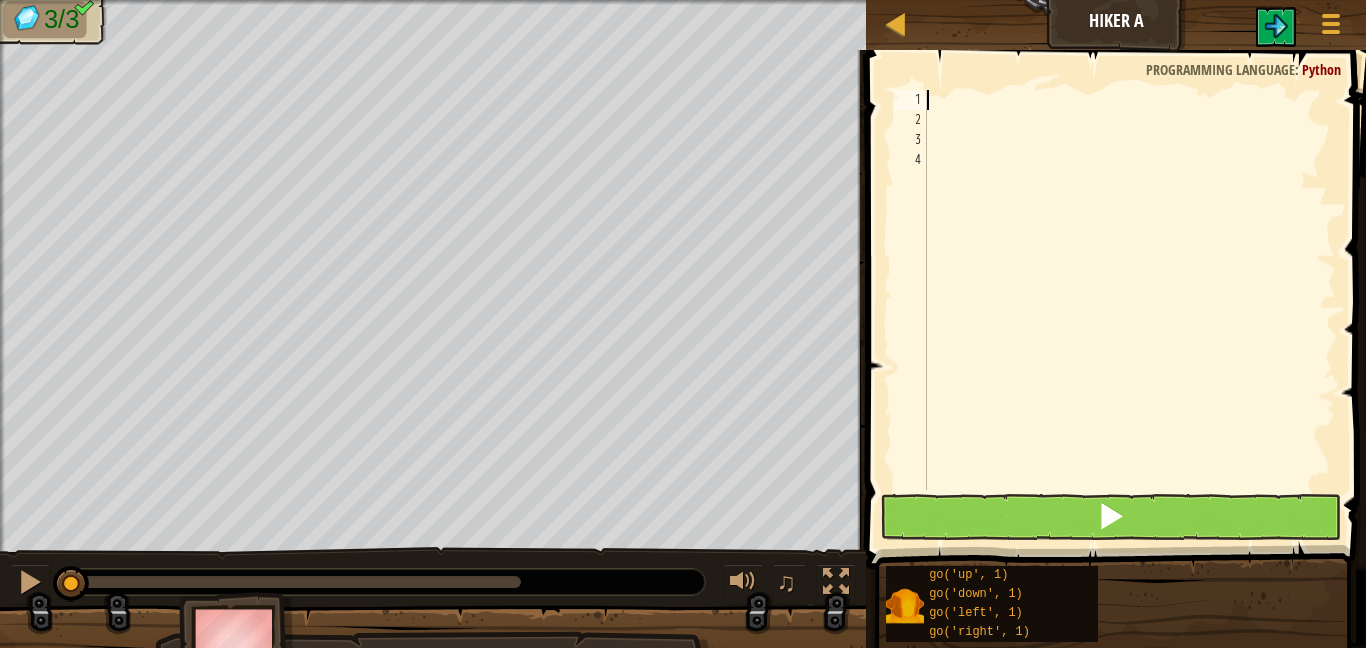 type on "g" 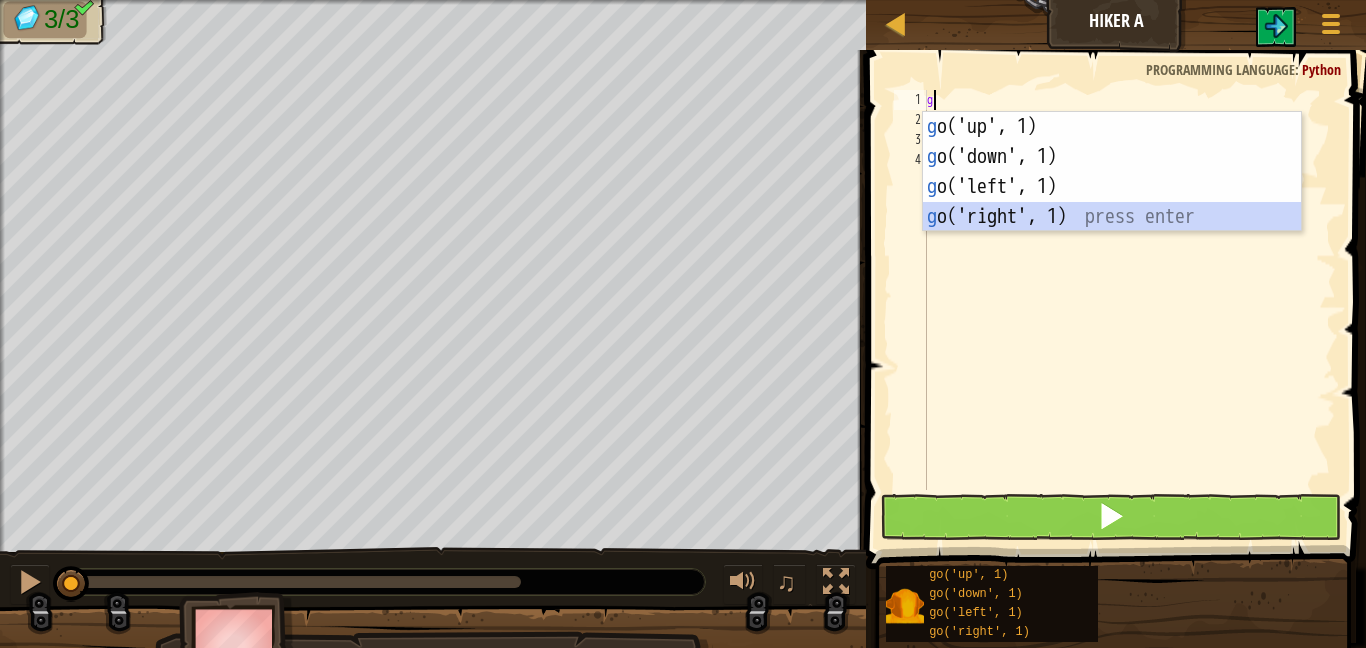 drag, startPoint x: 1091, startPoint y: 207, endPoint x: 1022, endPoint y: 163, distance: 81.8352 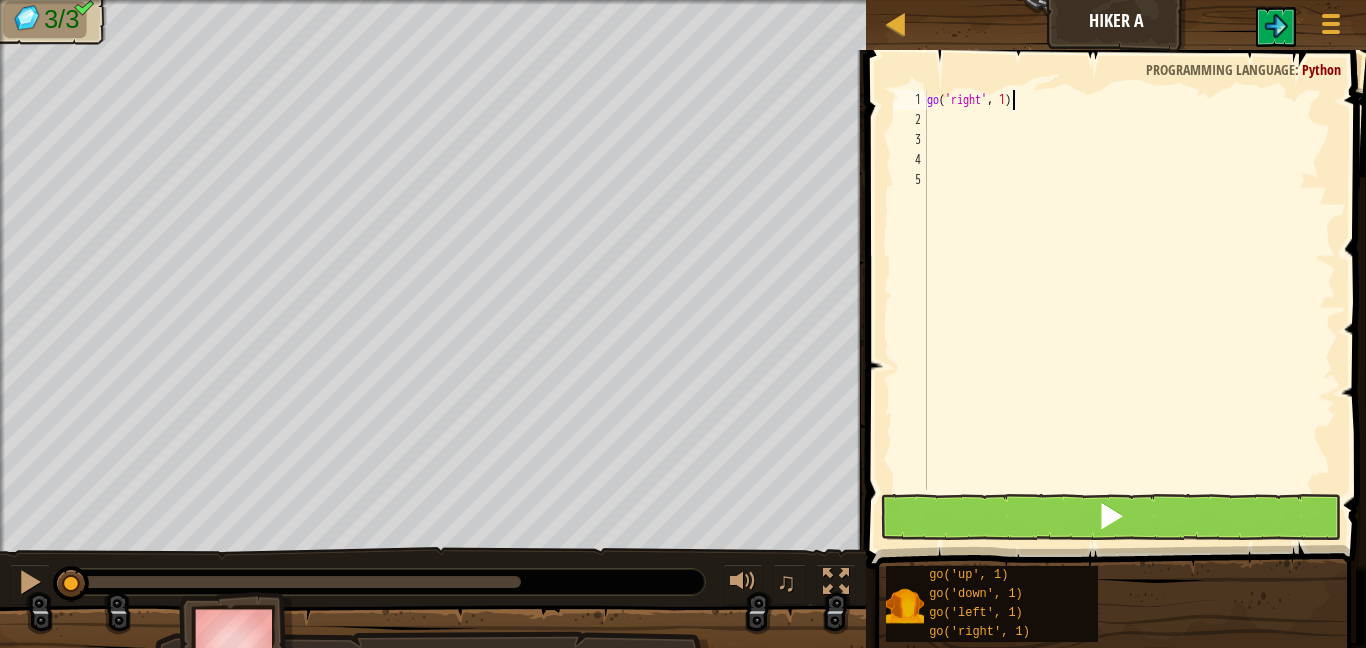 click on "go ( 'right' ,   1 )" at bounding box center (1129, 310) 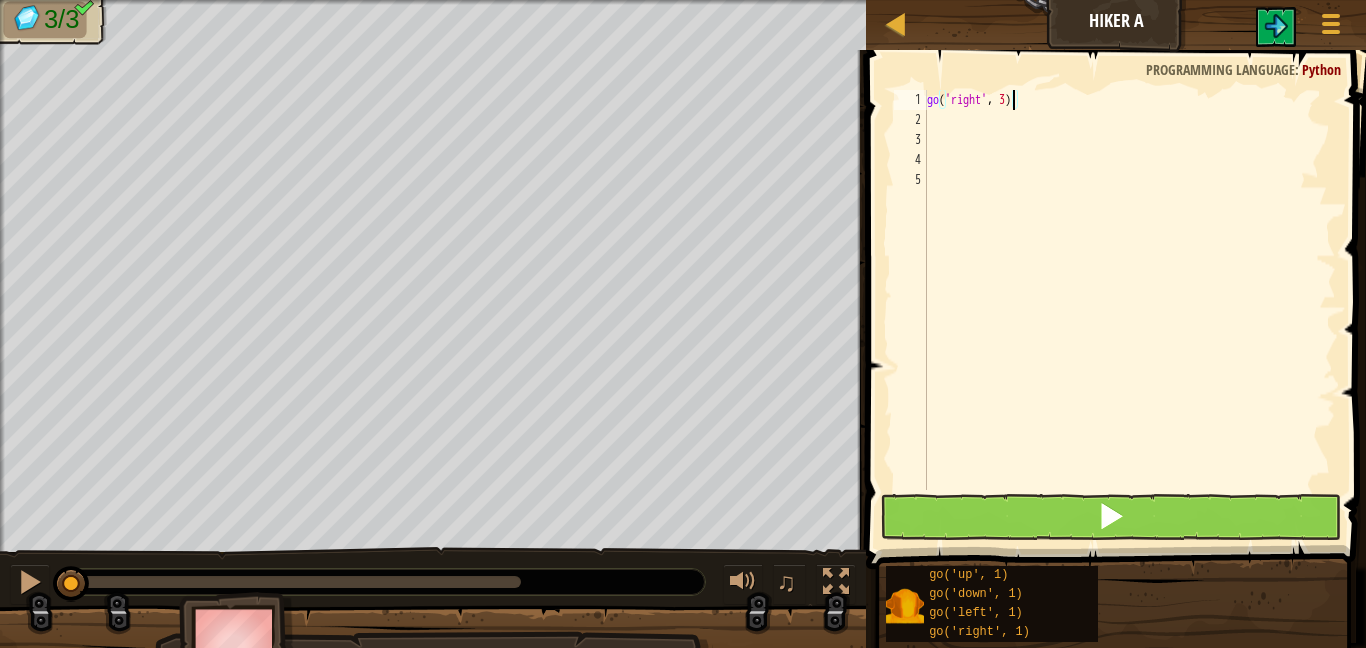 scroll, scrollTop: 9, scrollLeft: 6, axis: both 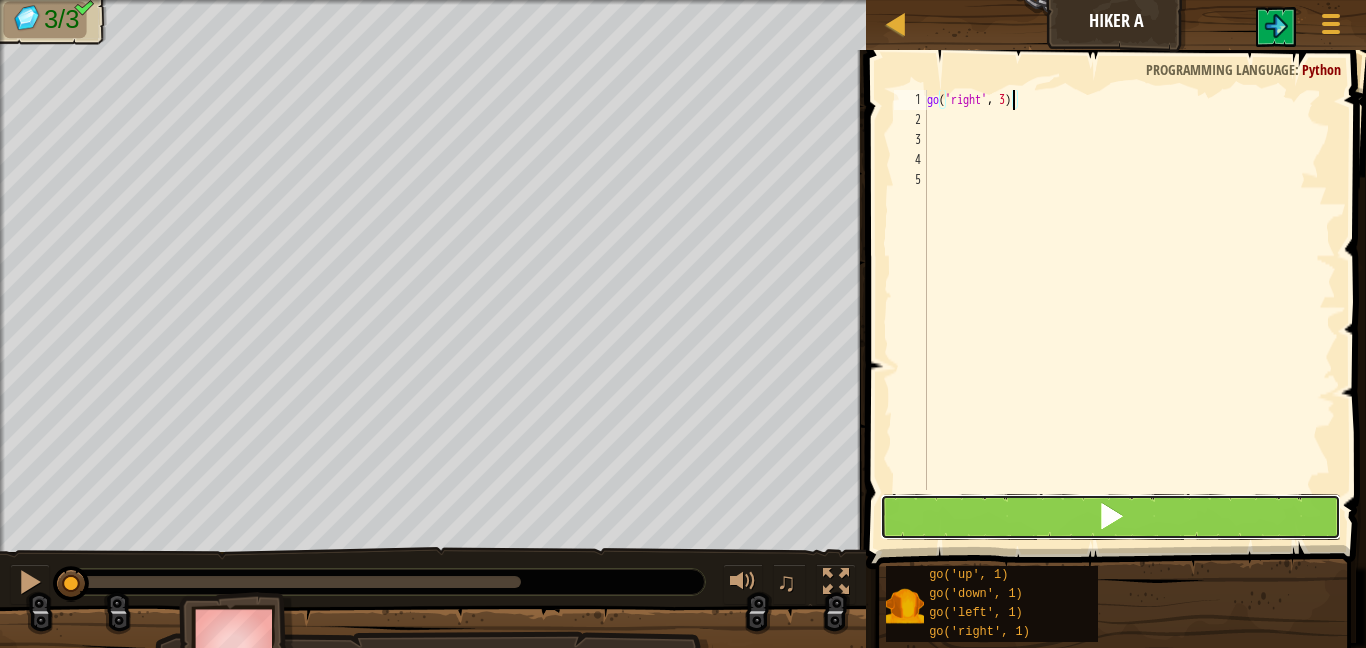 click at bounding box center [1111, 517] 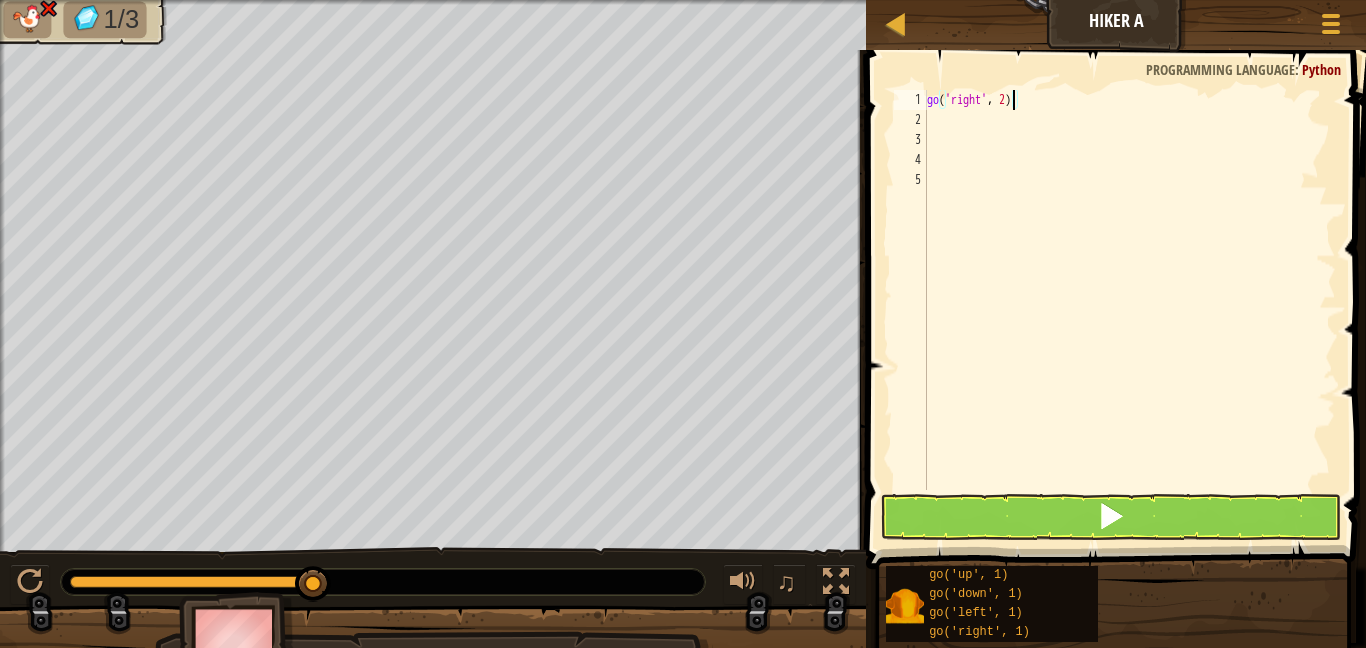 type on "go('right', 2)" 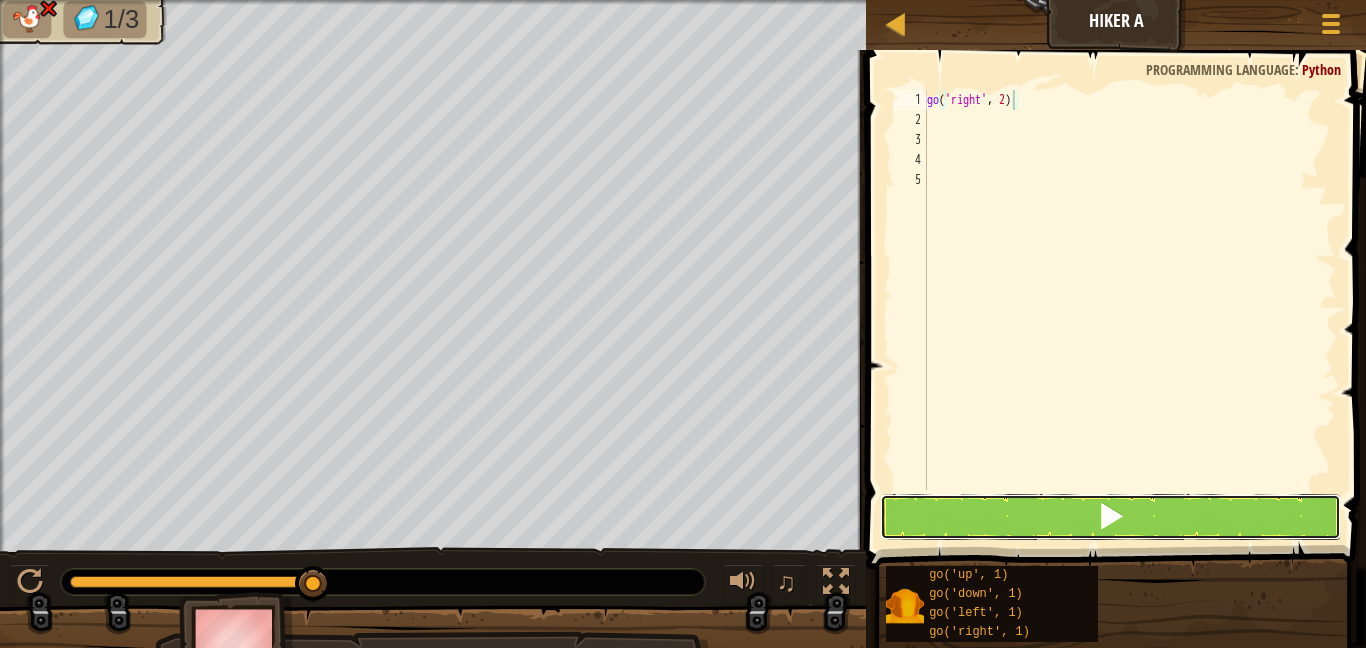 click at bounding box center (1111, 516) 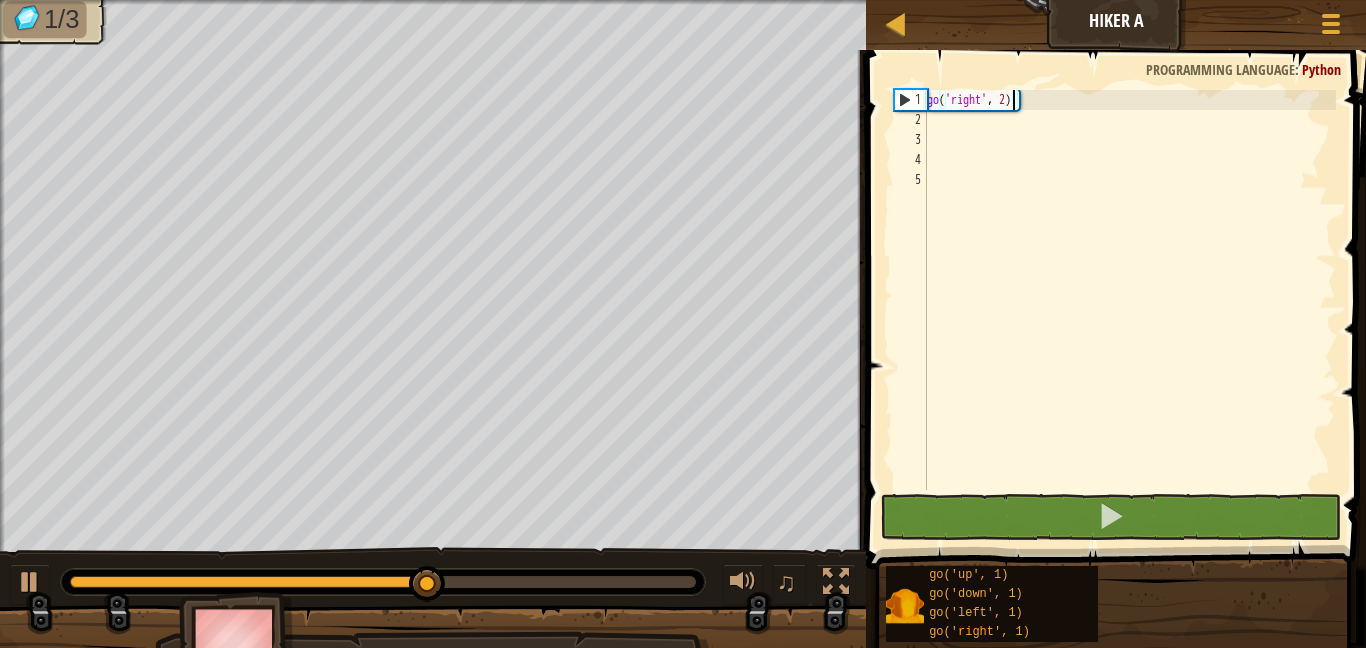 click on "go ( 'right' ,   2 )" at bounding box center (1129, 310) 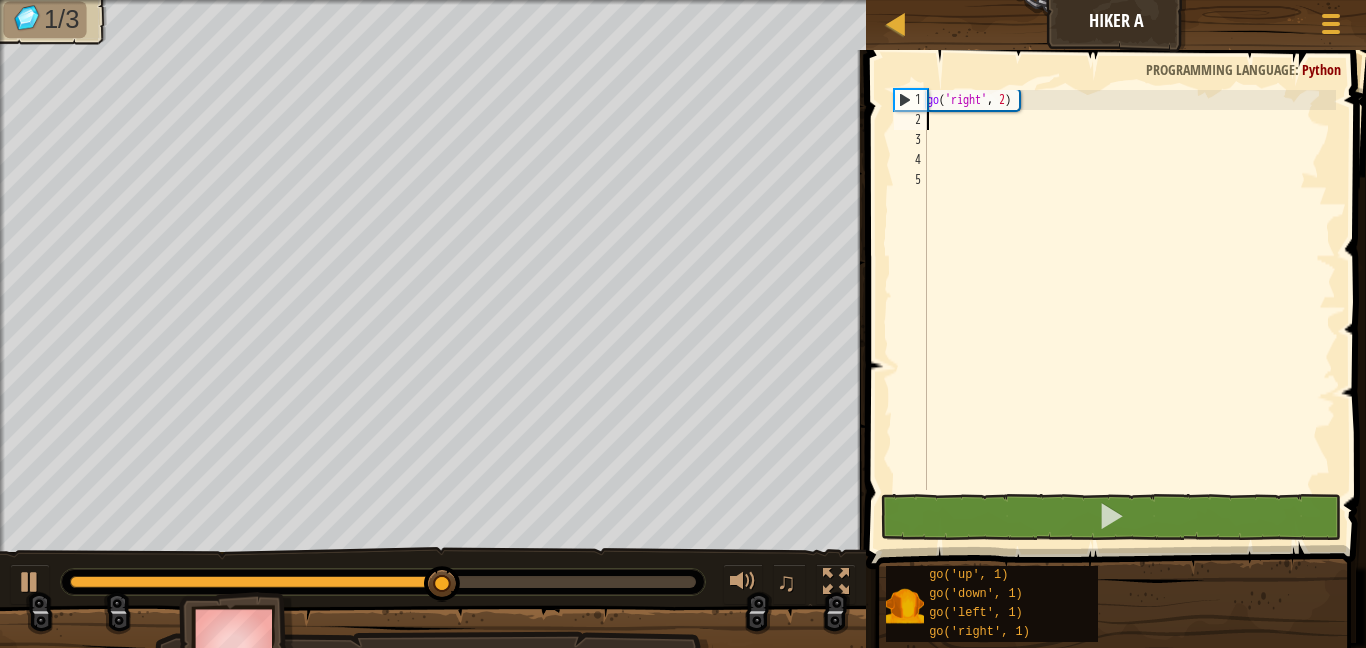 scroll, scrollTop: 9, scrollLeft: 0, axis: vertical 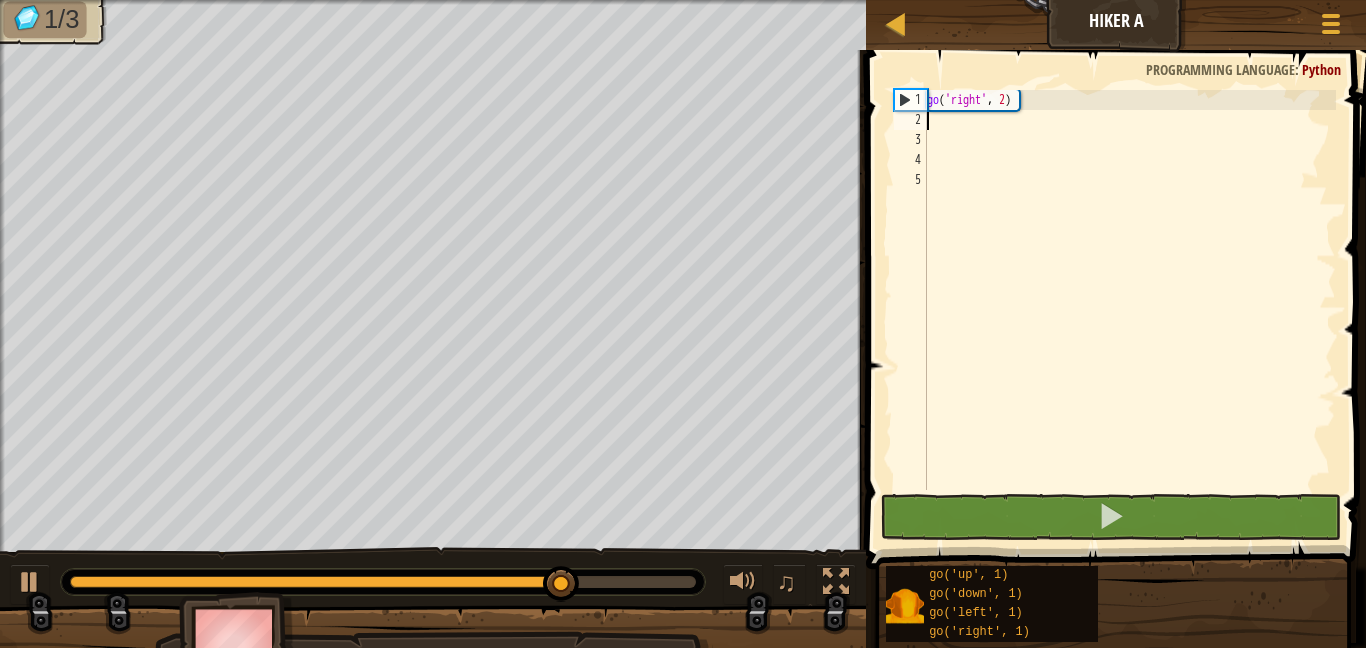 type on "g" 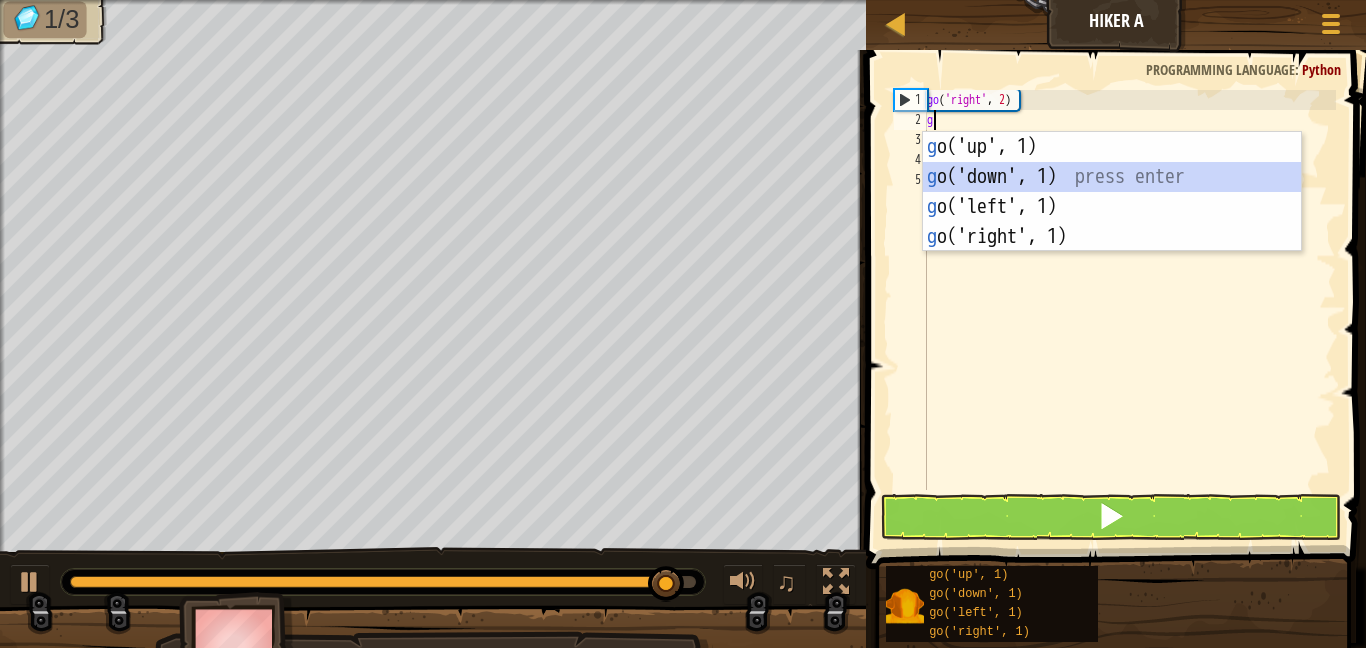 click on "g o('up', 1) press enter g o('down', 1) press enter g o('left', 1) press enter g o('right', 1) press enter" at bounding box center (1112, 222) 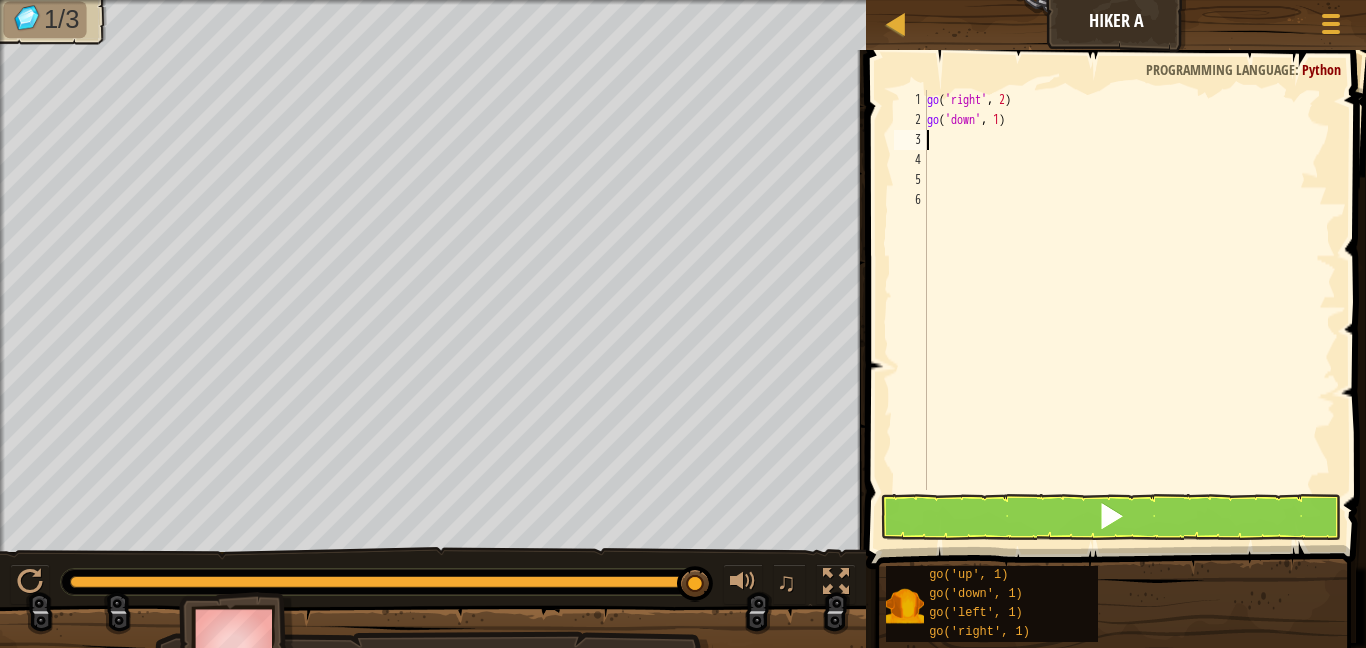 click on "go ( 'right' ,   2 ) go ( 'down' ,   1 )" at bounding box center [1129, 310] 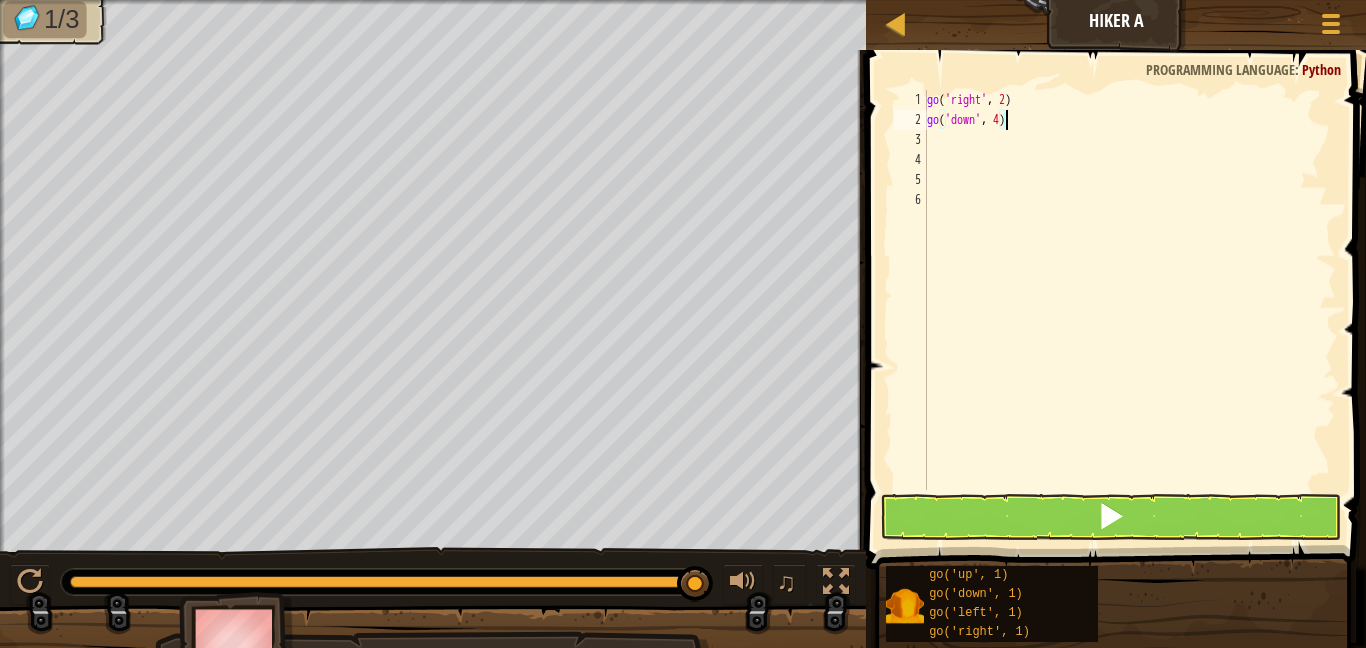 scroll, scrollTop: 9, scrollLeft: 6, axis: both 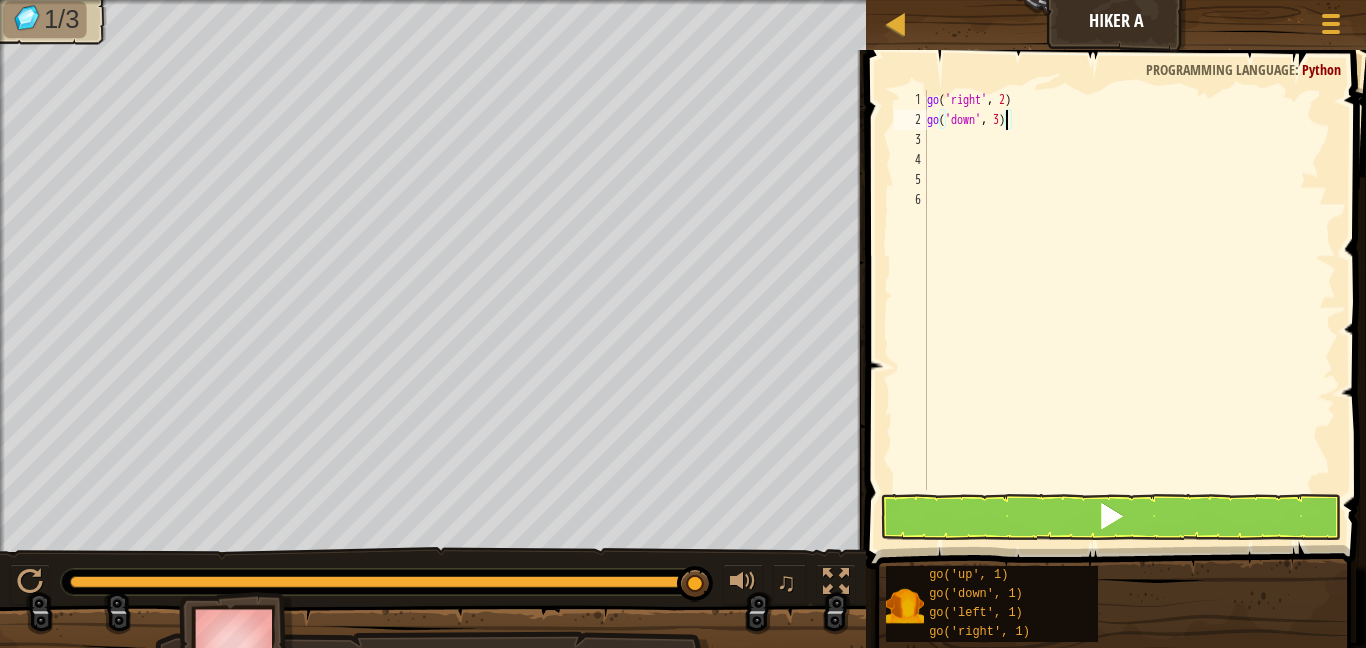 type on "go('down', 3)" 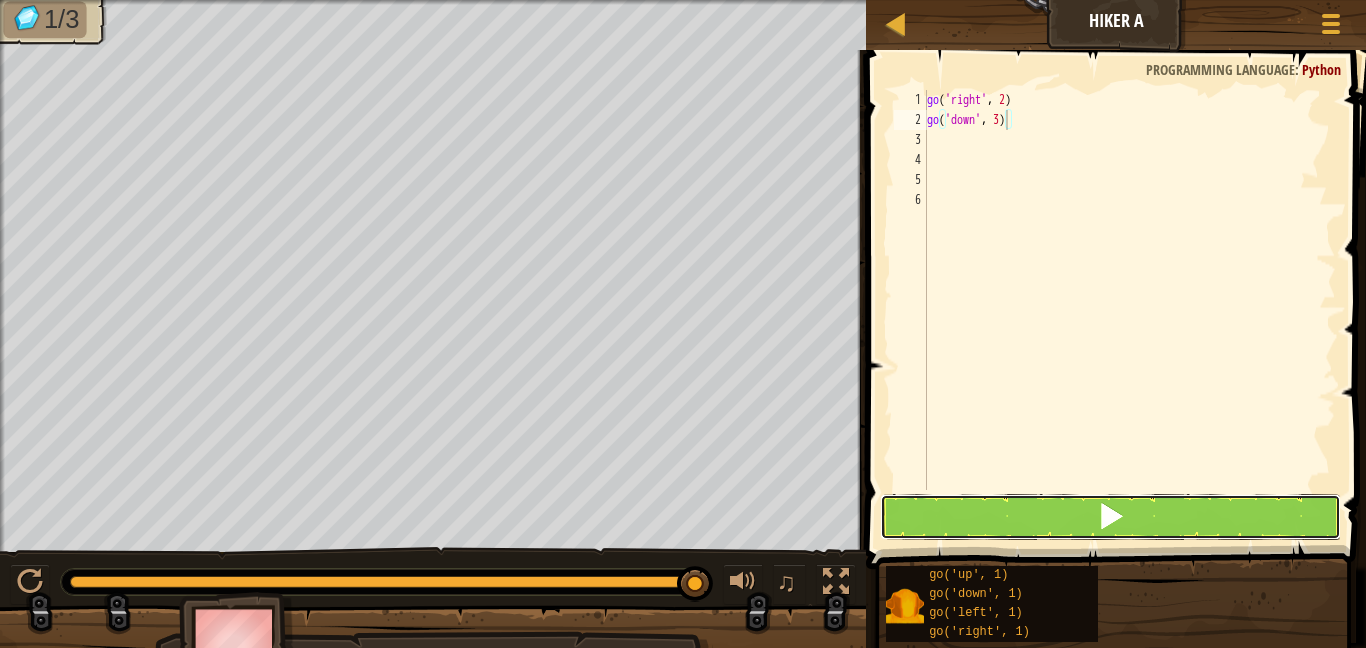 click at bounding box center [1111, 517] 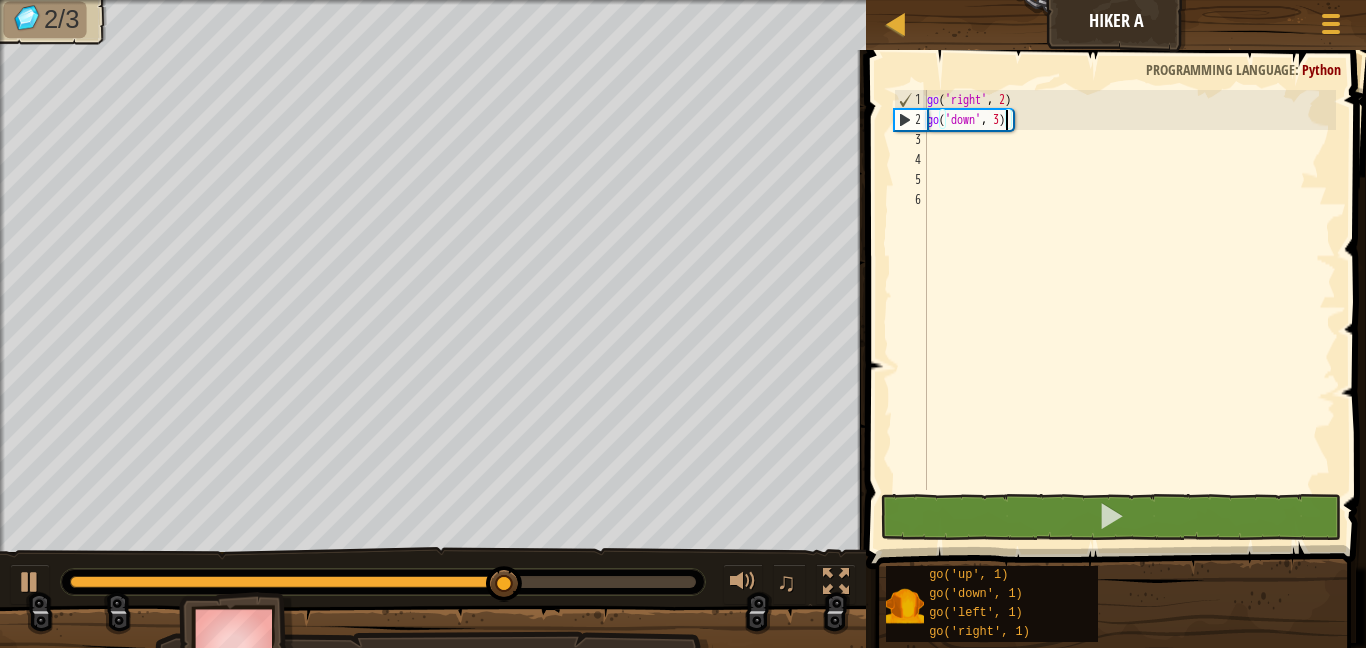 click on "go ( 'right' ,   2 ) go ( 'down' ,   3 )" at bounding box center [1129, 310] 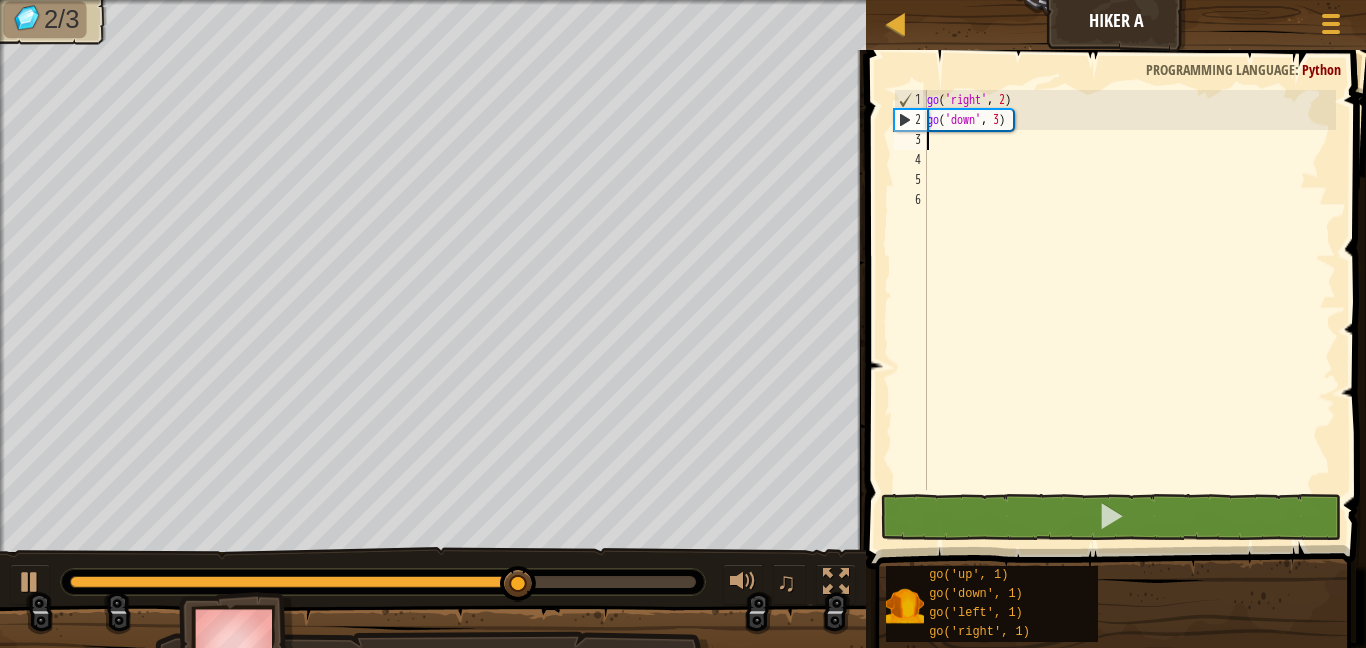 scroll, scrollTop: 9, scrollLeft: 0, axis: vertical 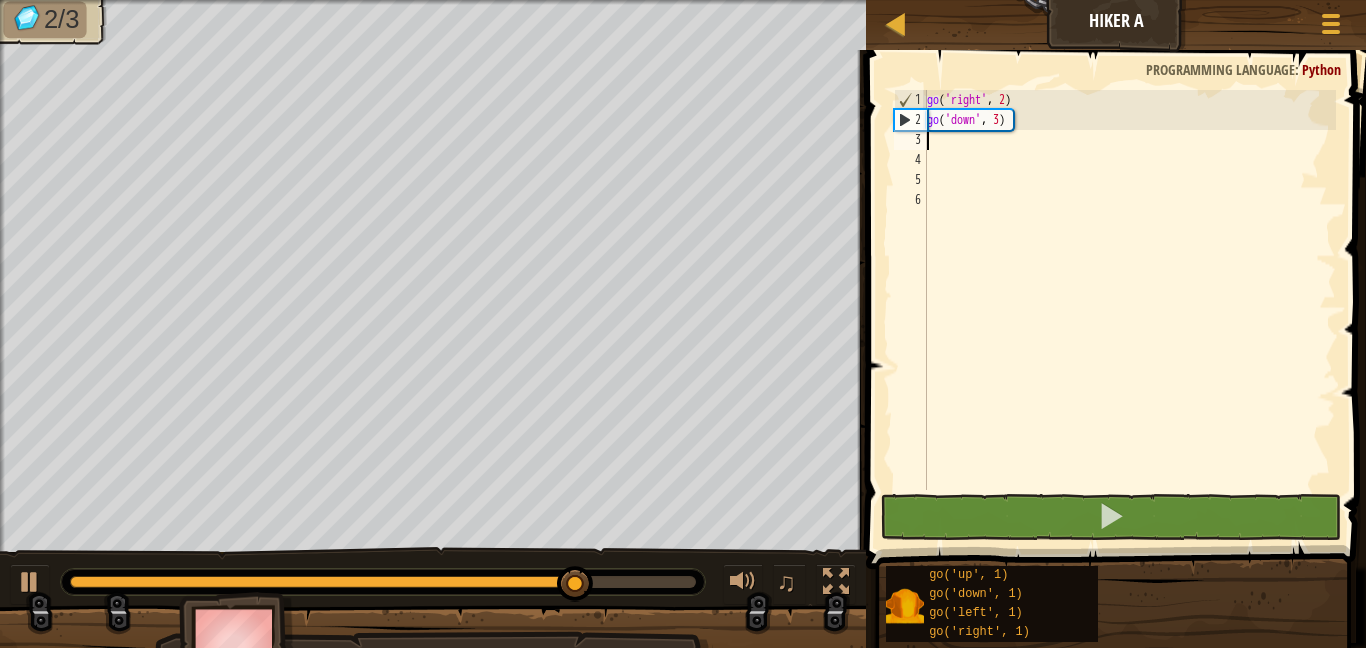 type on "g" 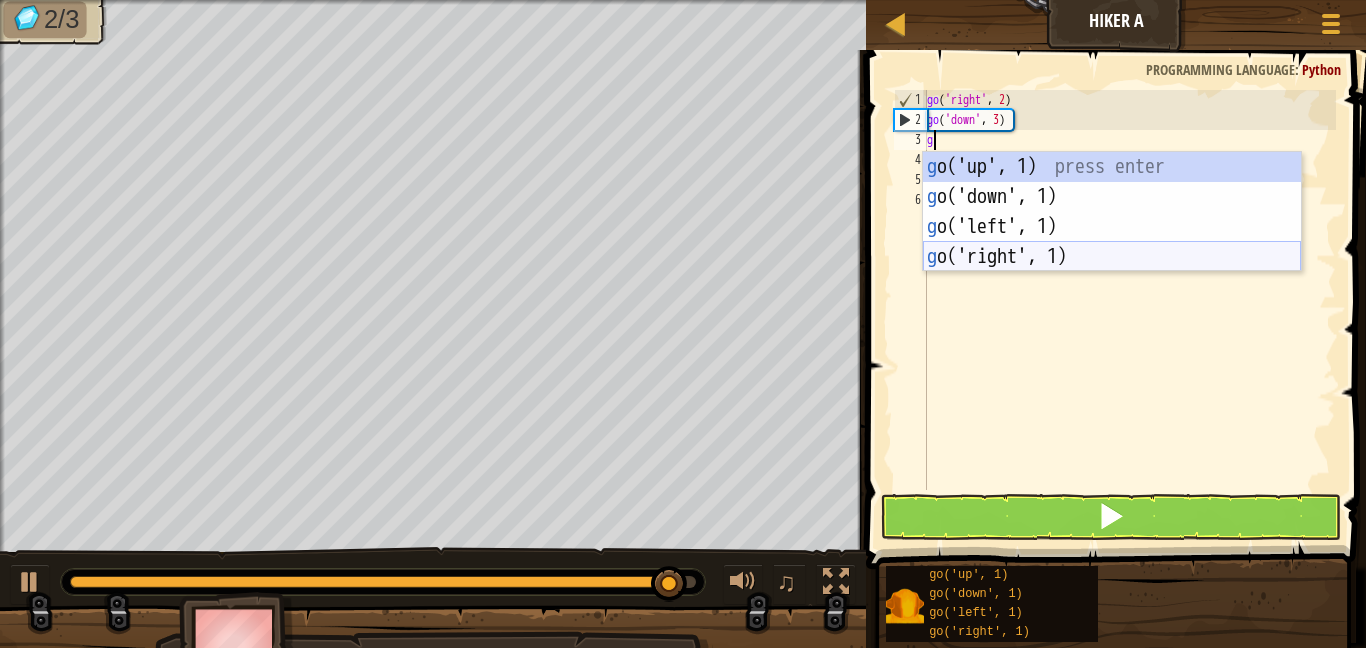 click on "g o('up', 1) press enter g o('down', 1) press enter g o('left', 1) press enter g o('right', 1) press enter" at bounding box center (1112, 242) 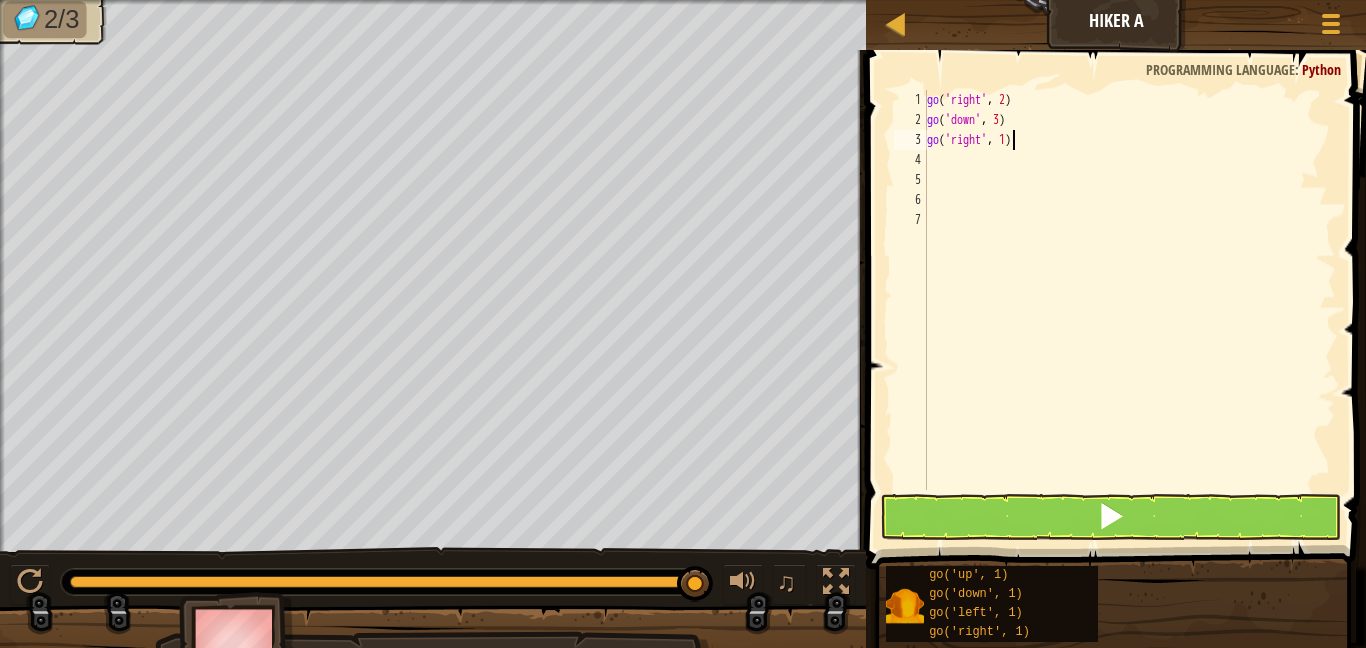 click on "go ( 'right' ,   2 ) go ( 'down' ,   3 ) go ( 'right' ,   1 )" at bounding box center [1129, 310] 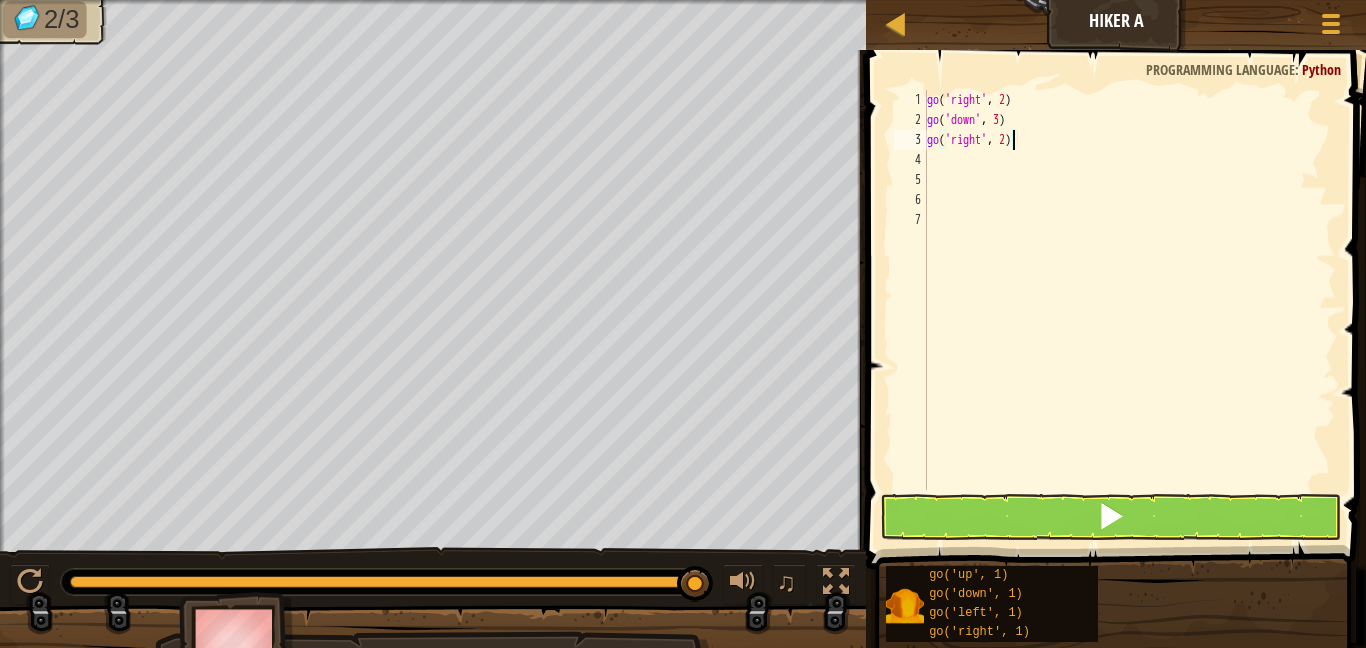 scroll, scrollTop: 9, scrollLeft: 6, axis: both 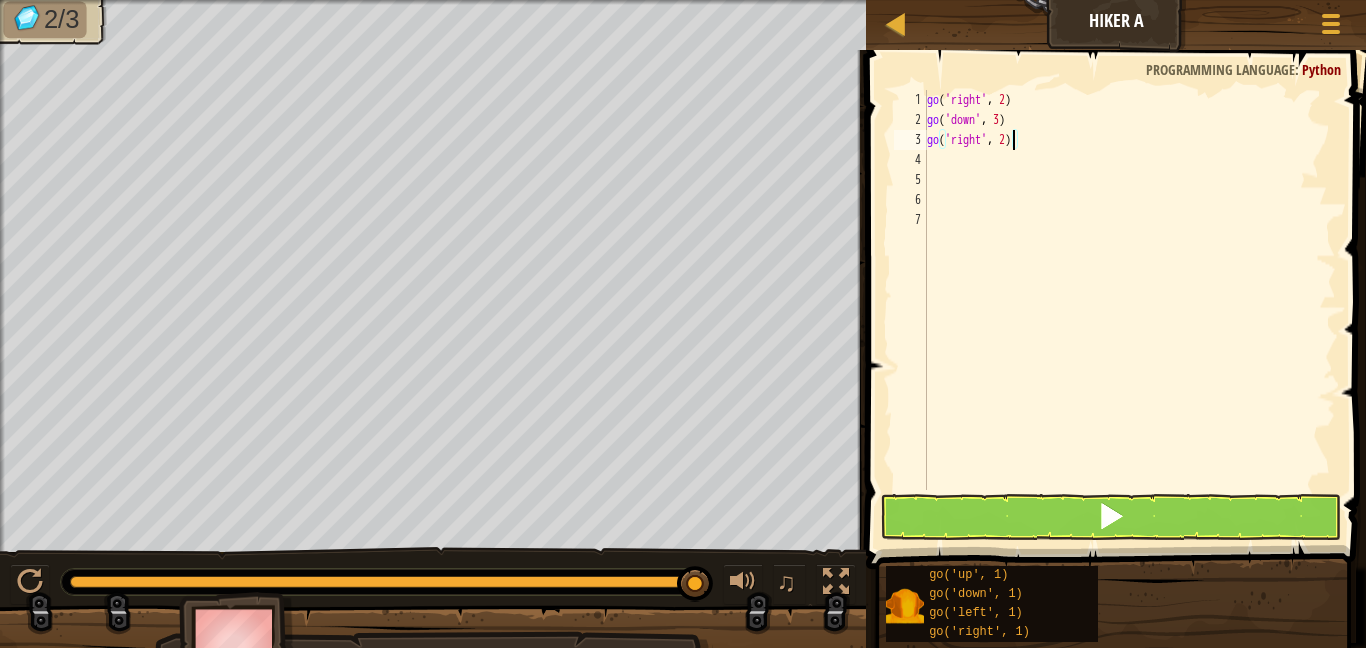 type on "go('right', 2)" 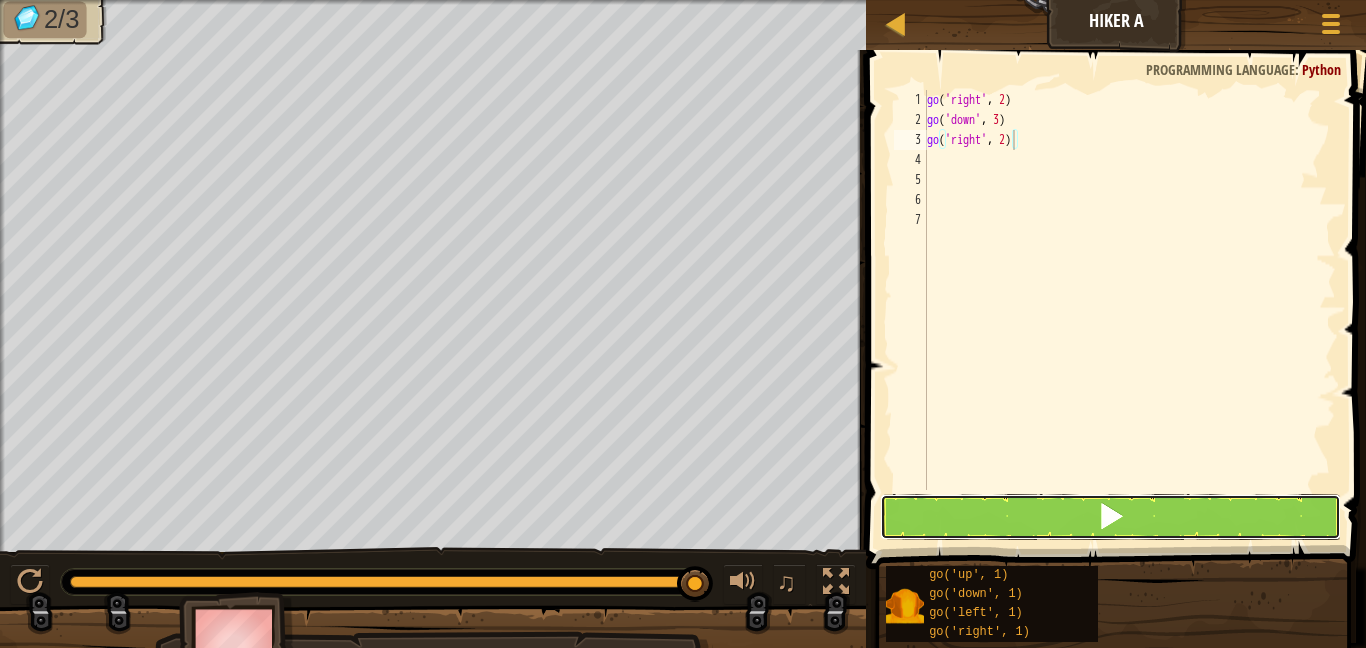 click at bounding box center (1111, 517) 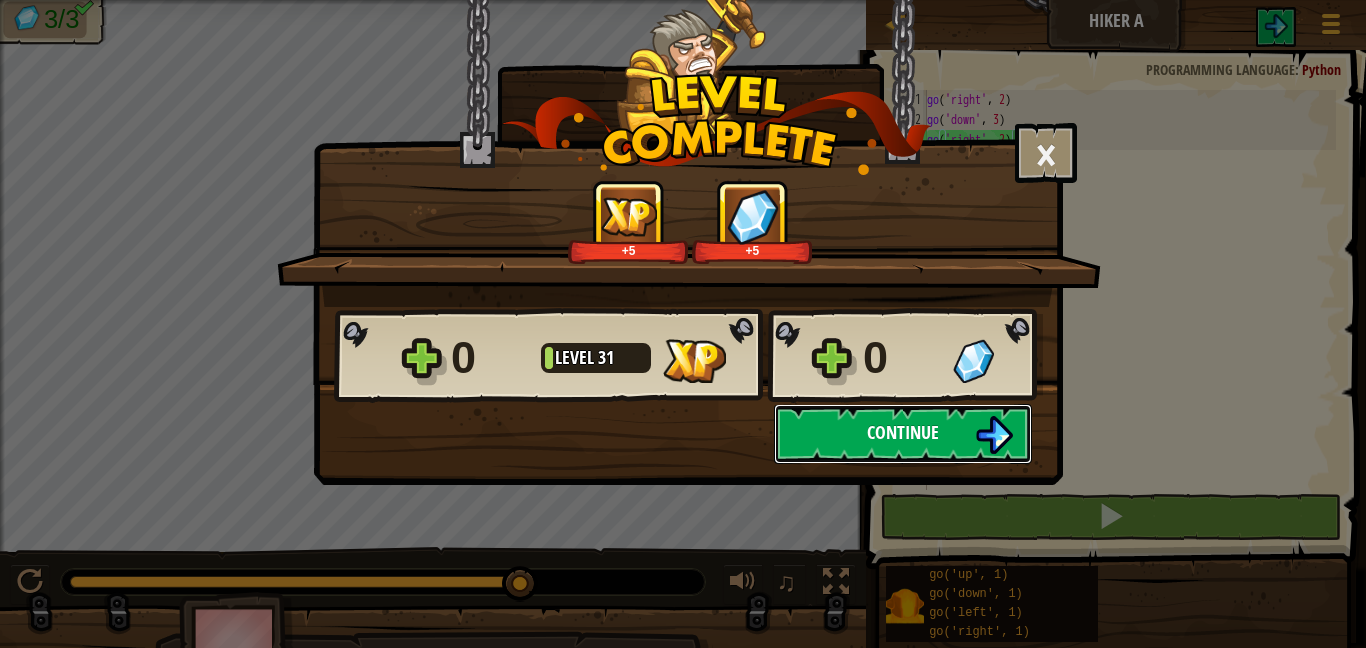 click on "Continue" at bounding box center (903, 434) 